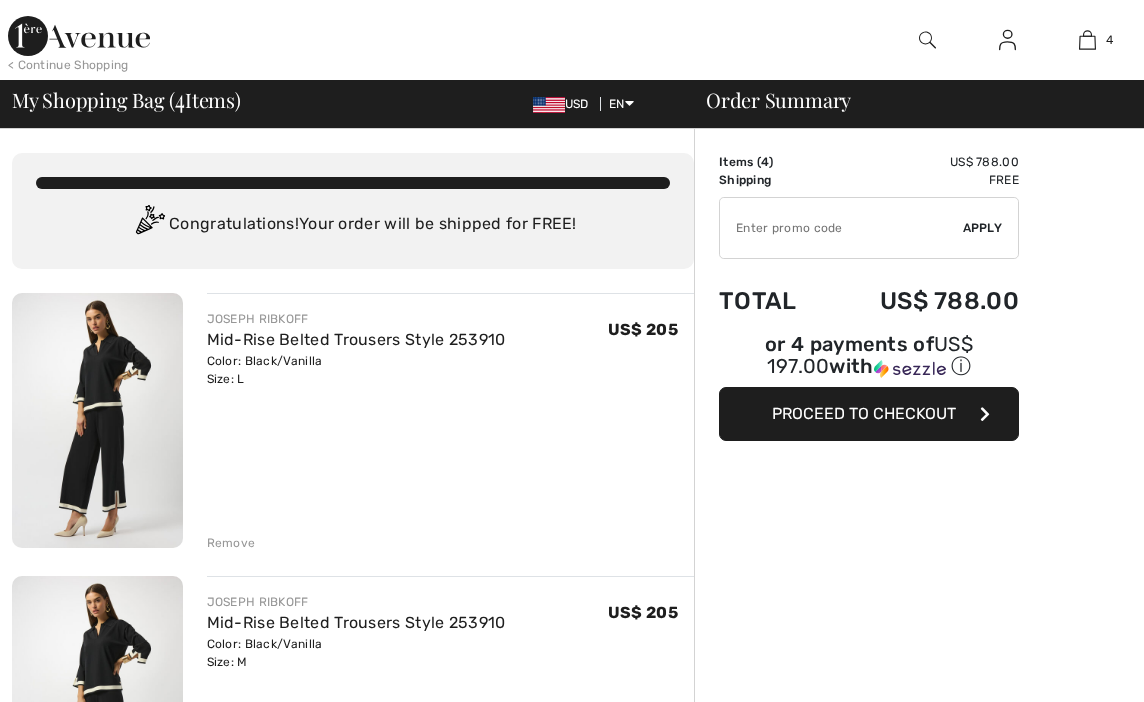 scroll, scrollTop: 0, scrollLeft: 0, axis: both 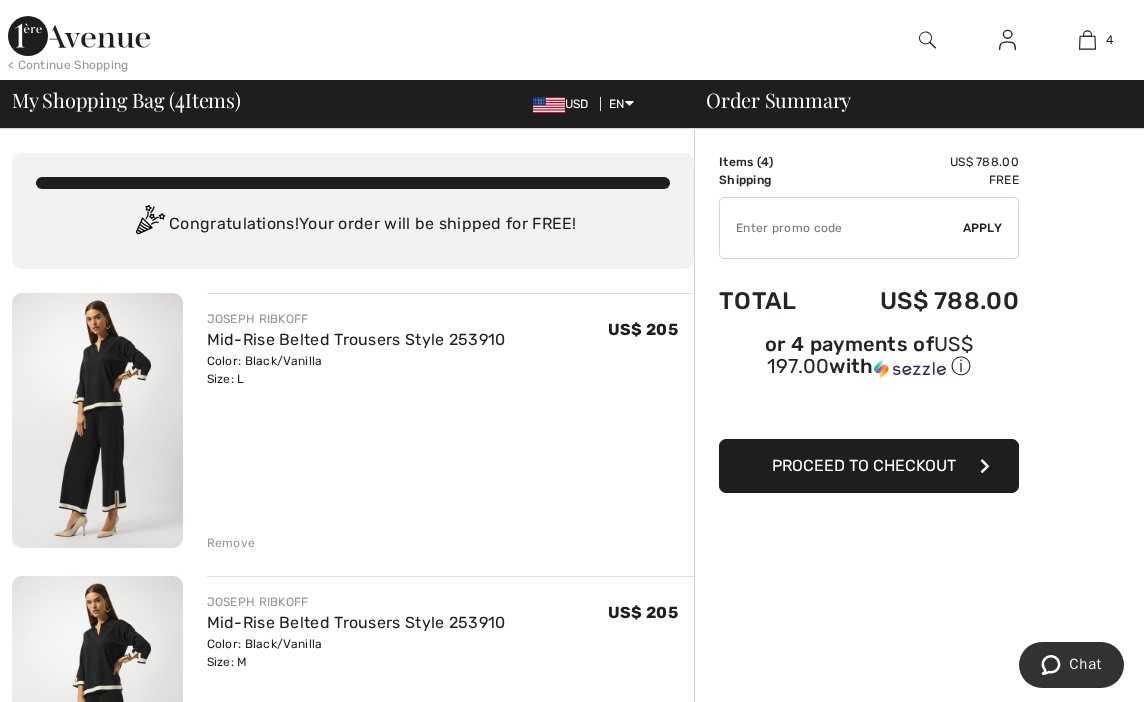 click on "Proceed to Checkout" at bounding box center (864, 465) 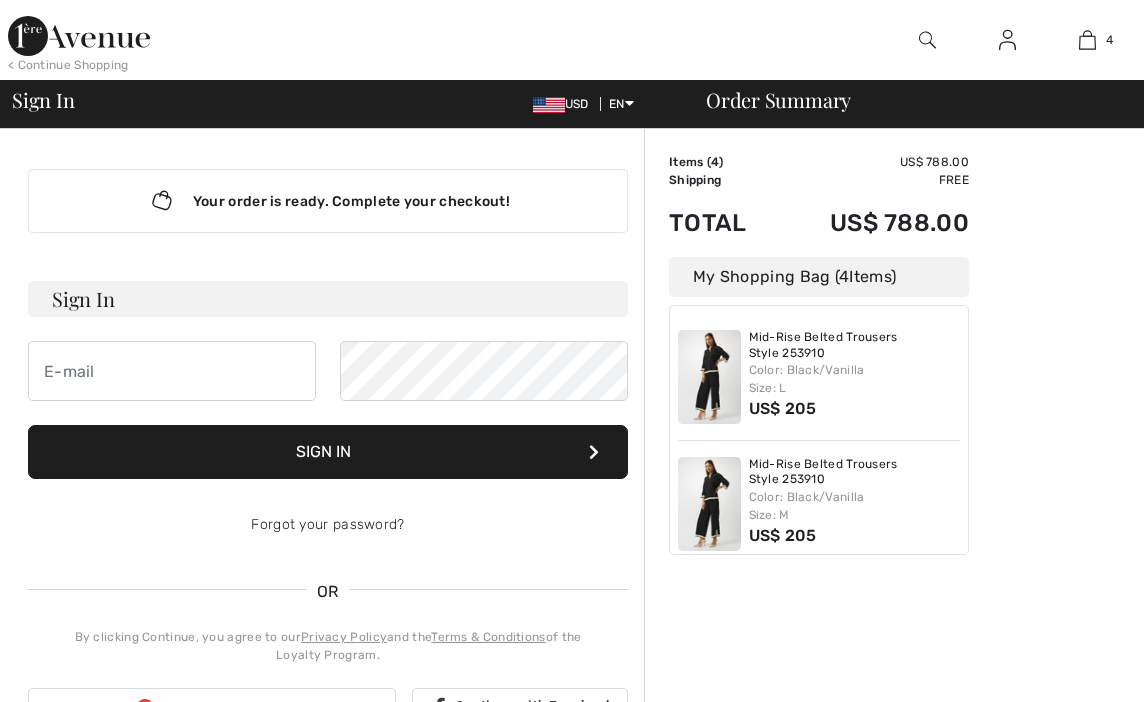 scroll, scrollTop: 0, scrollLeft: 0, axis: both 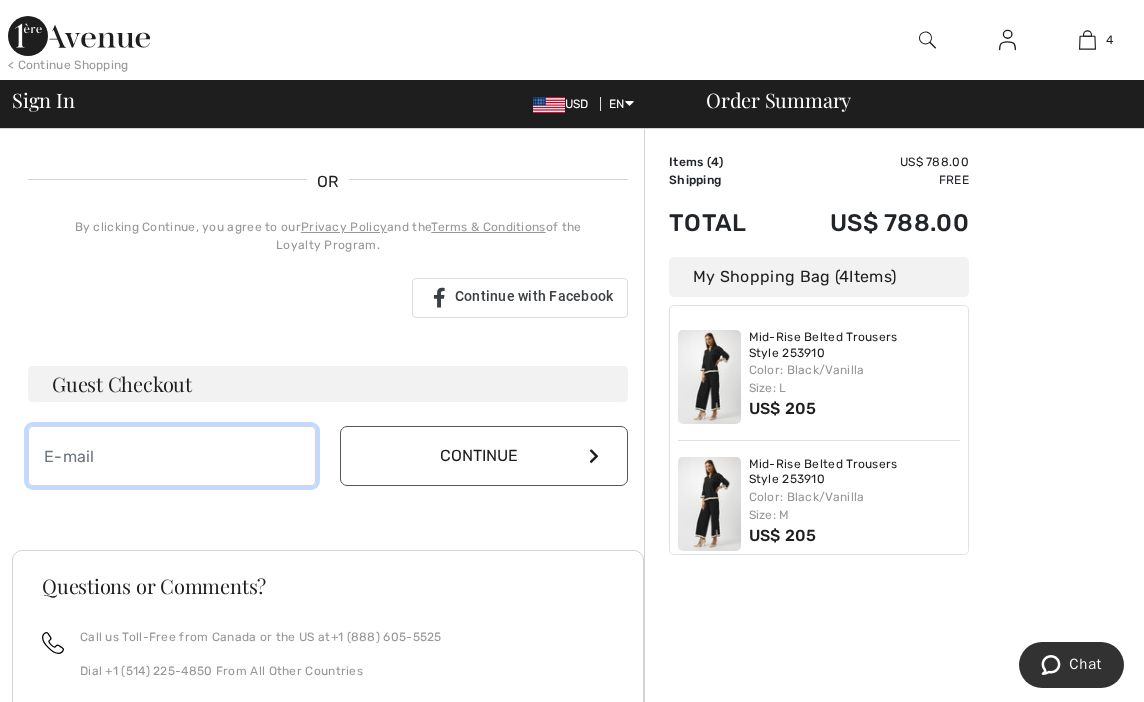 click at bounding box center (172, 456) 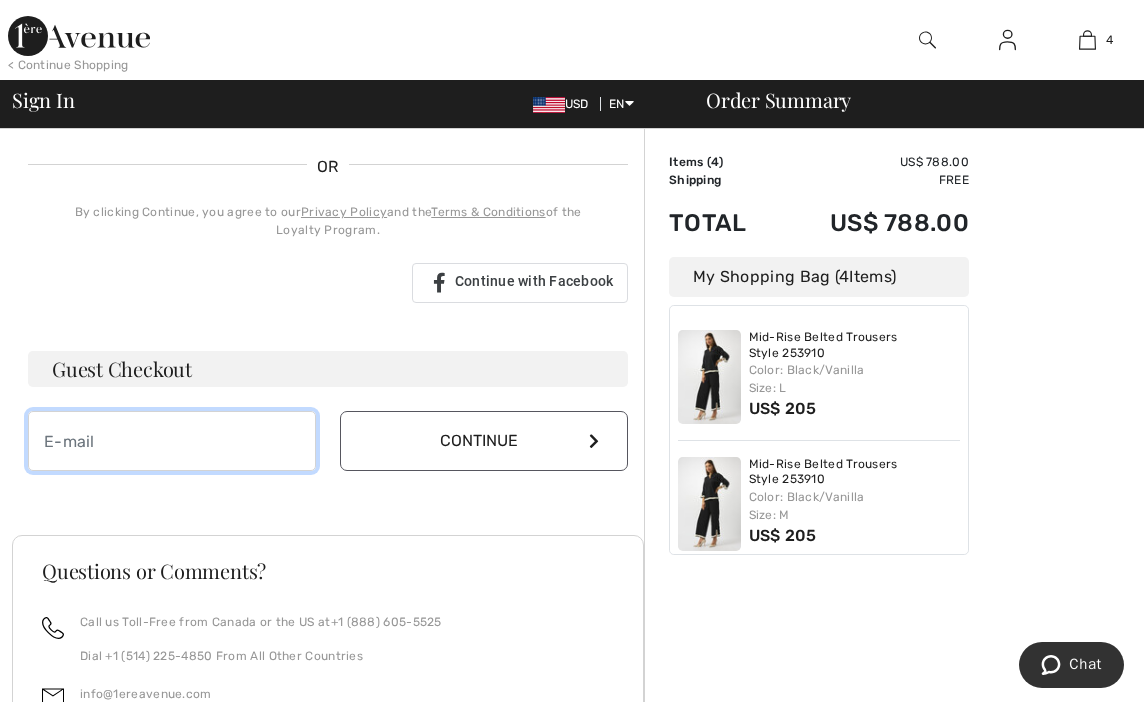 scroll, scrollTop: 428, scrollLeft: 0, axis: vertical 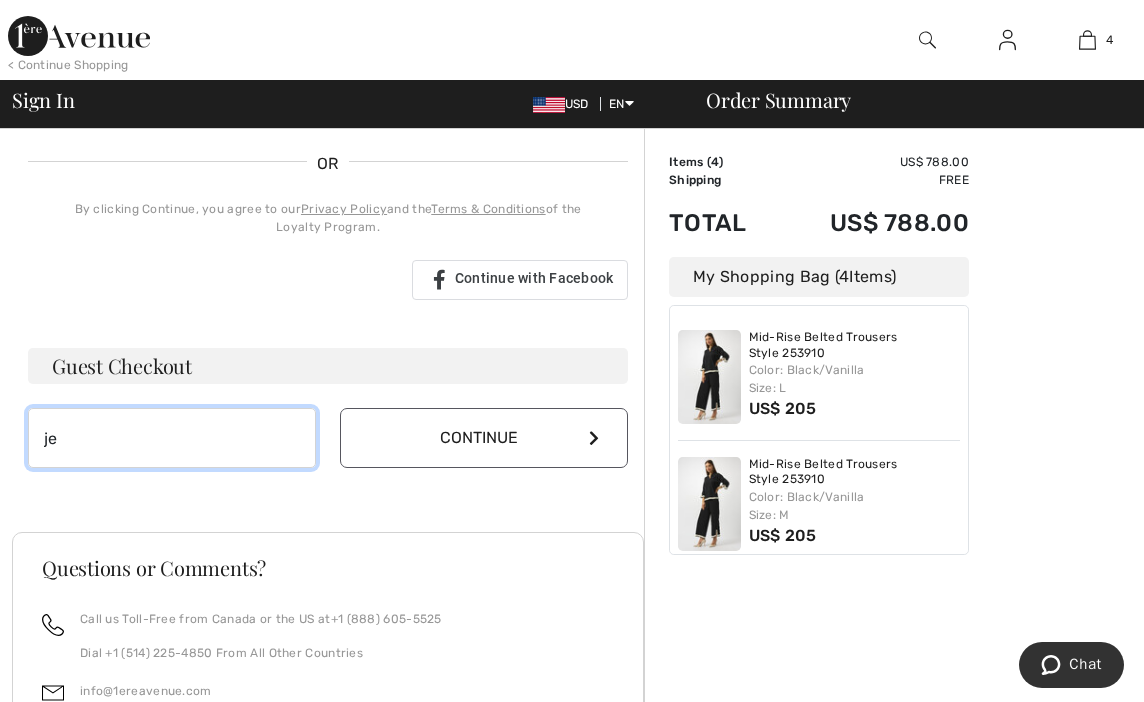 type on "j" 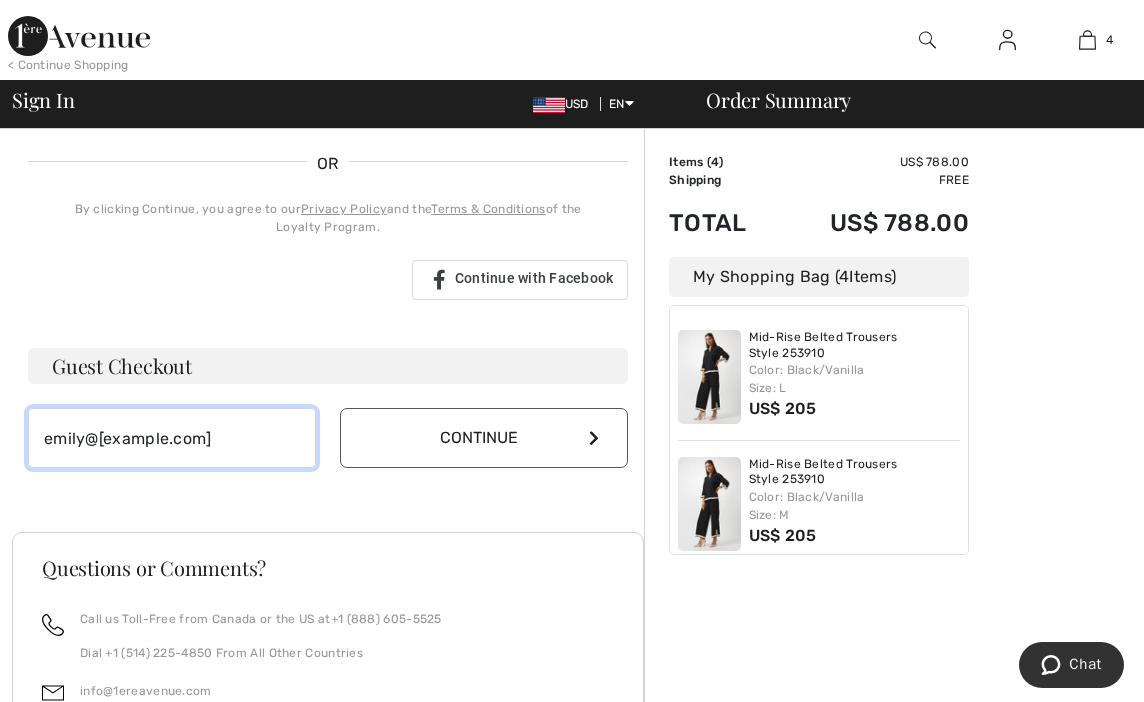 type on "[EMAIL]" 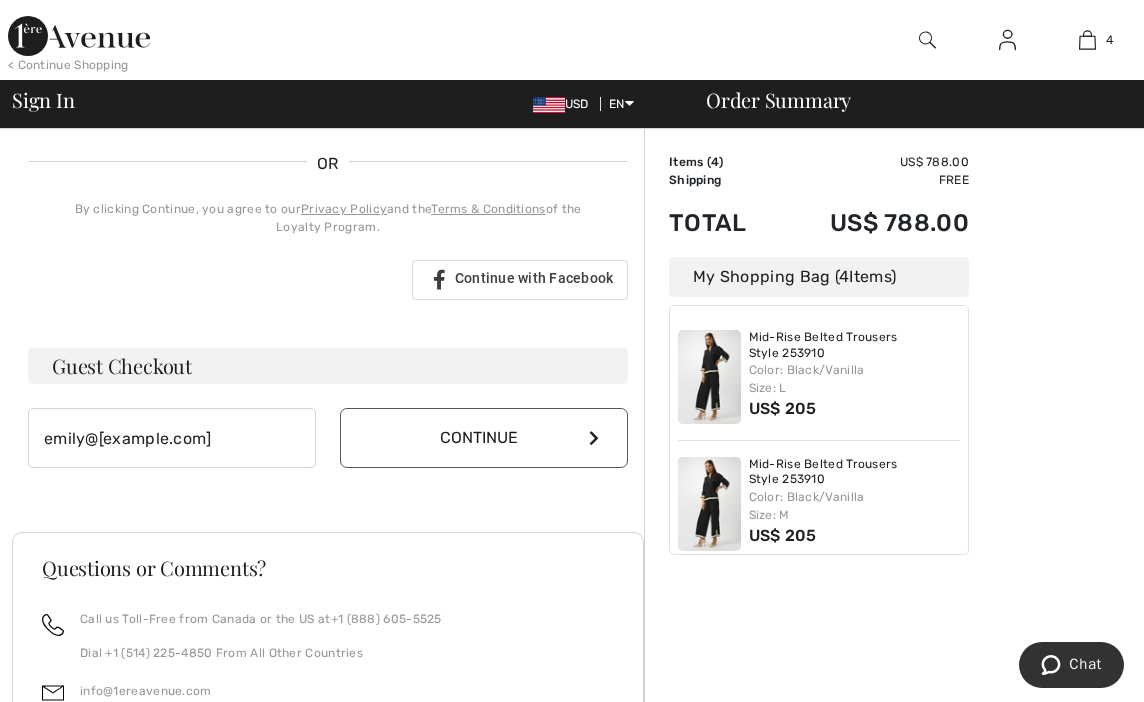 type 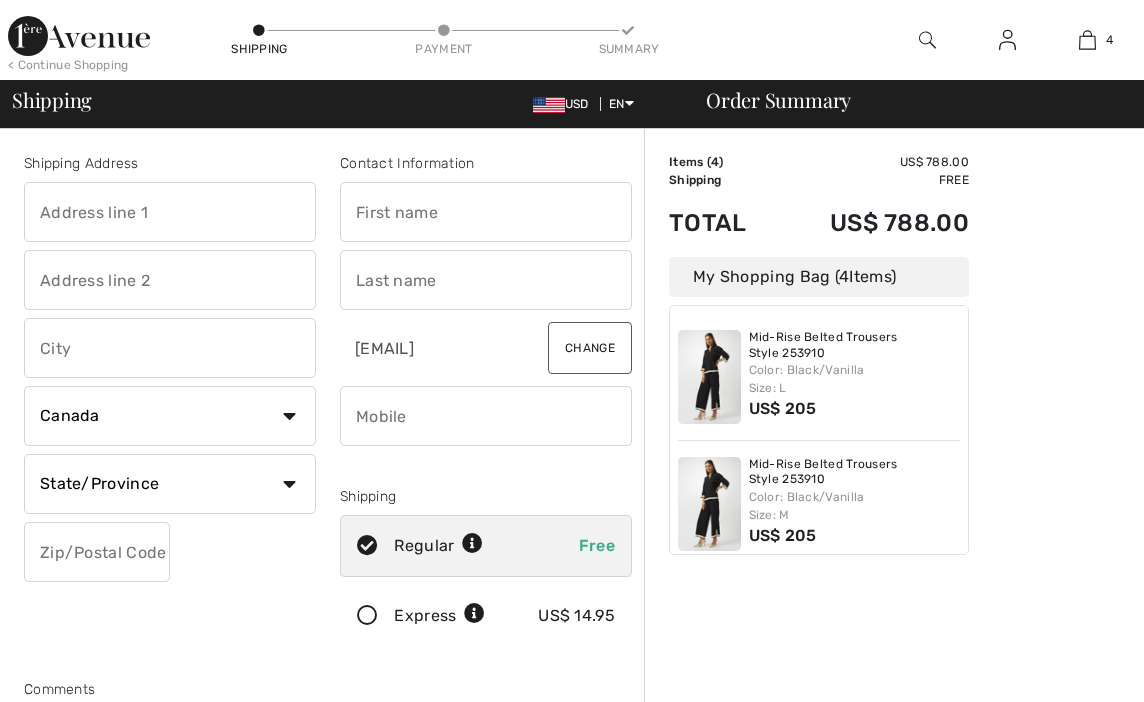scroll, scrollTop: 0, scrollLeft: 0, axis: both 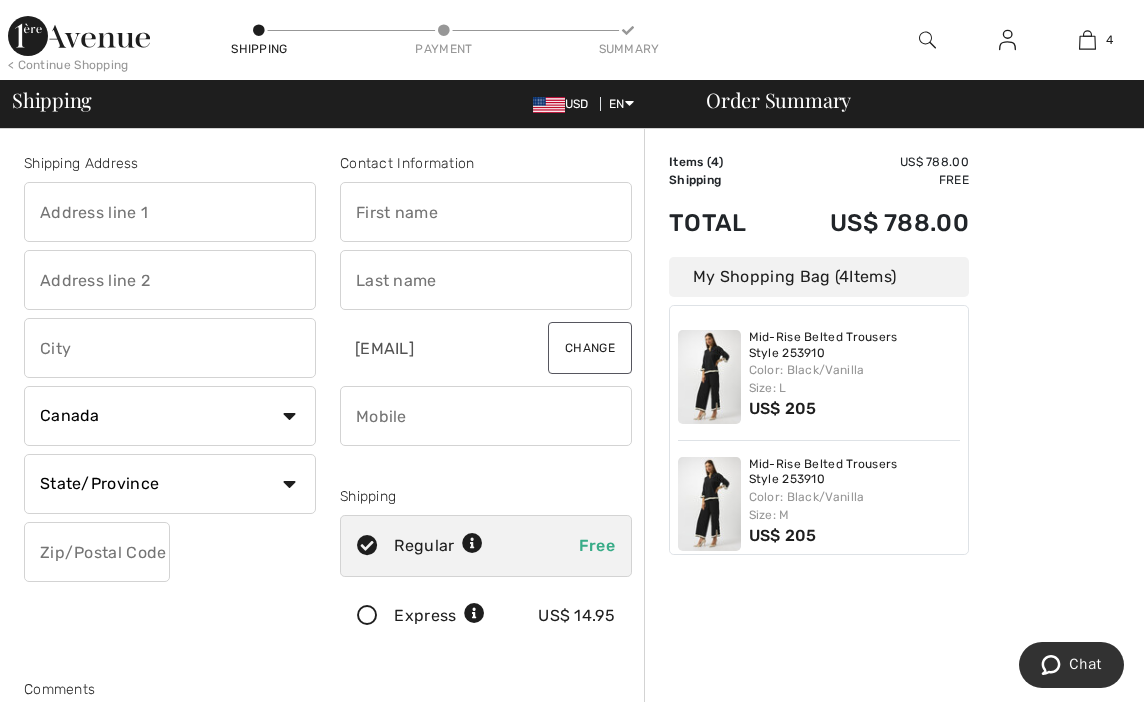 click at bounding box center (170, 212) 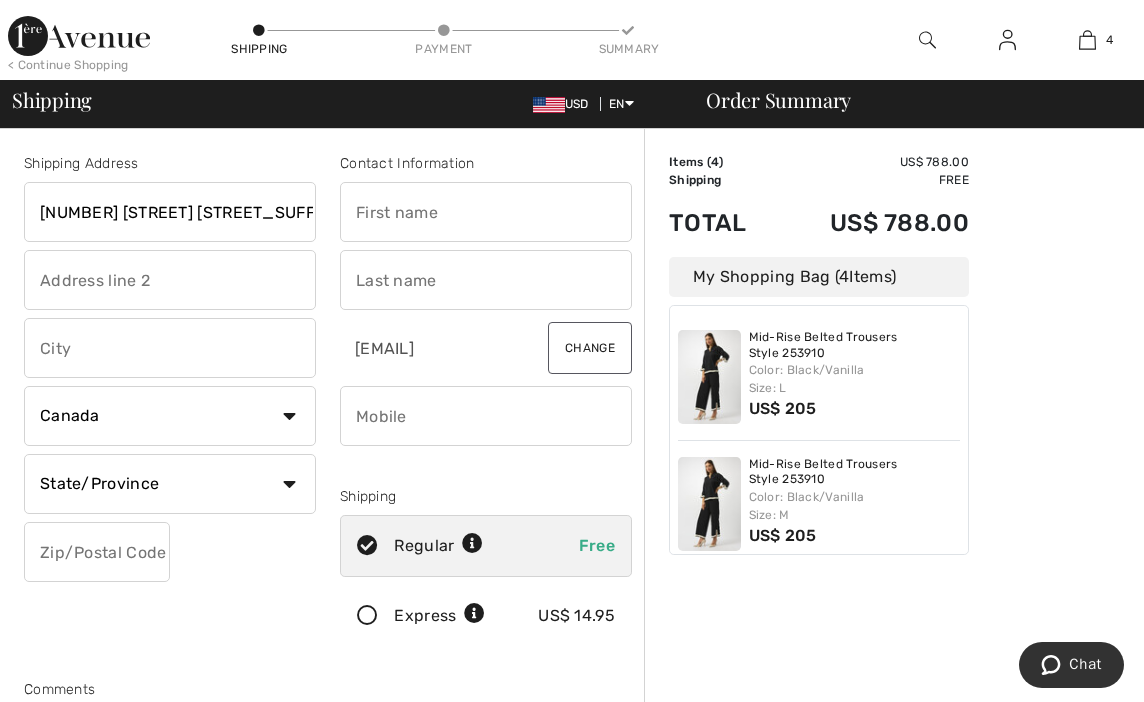 type on "[NUMBER] [STREET] [STREET_SUFFIX]" 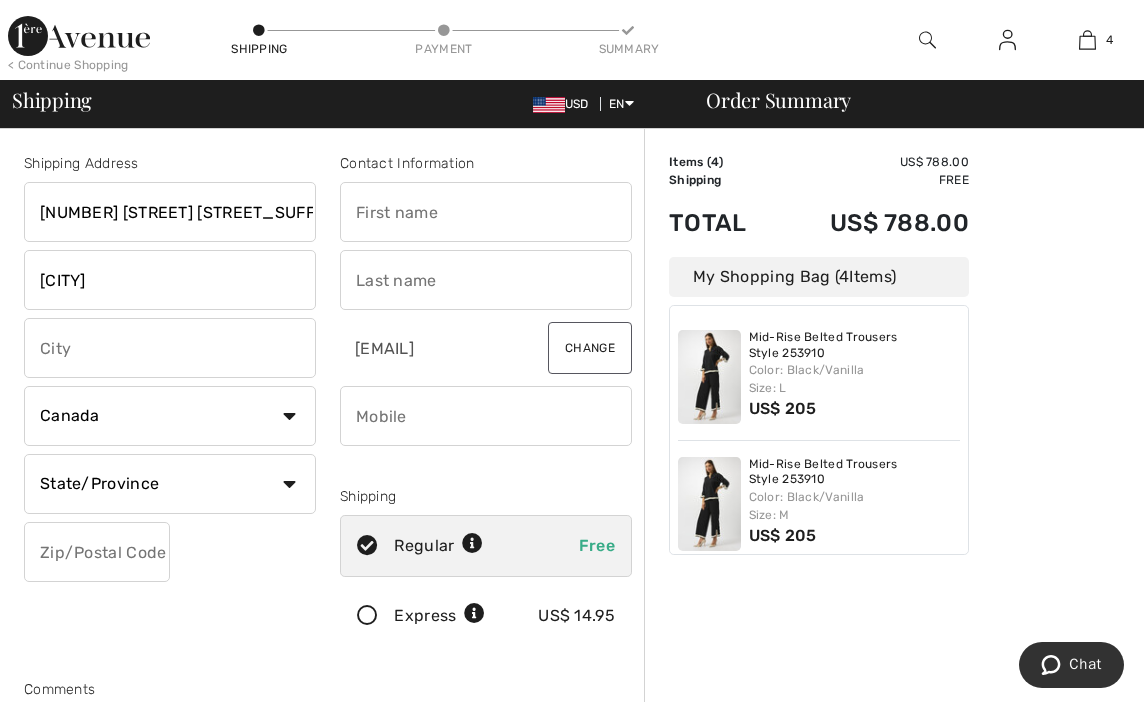 type on "[CITY]" 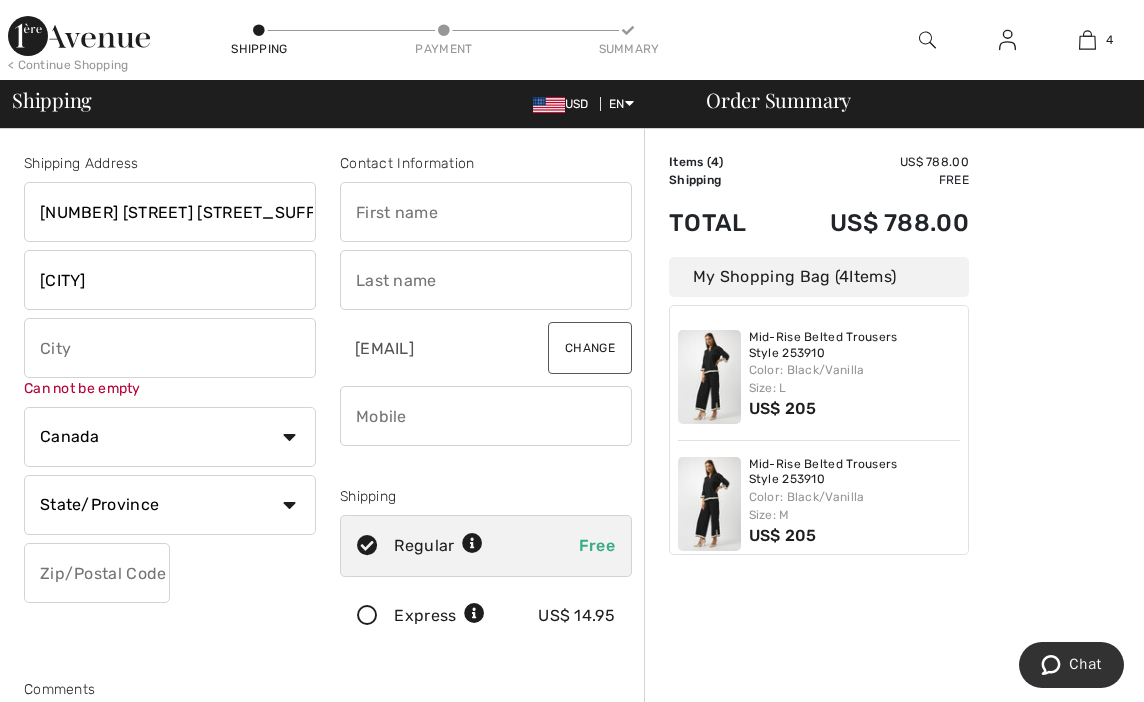 drag, startPoint x: 194, startPoint y: 281, endPoint x: -170, endPoint y: 268, distance: 364.23206 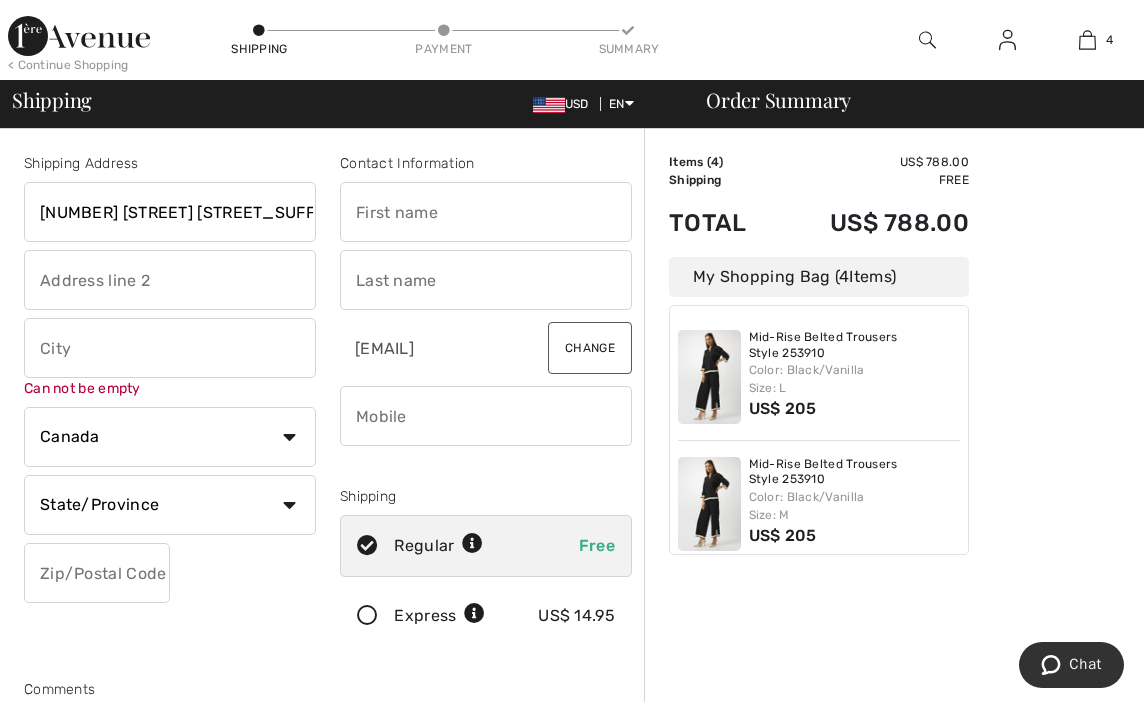 type 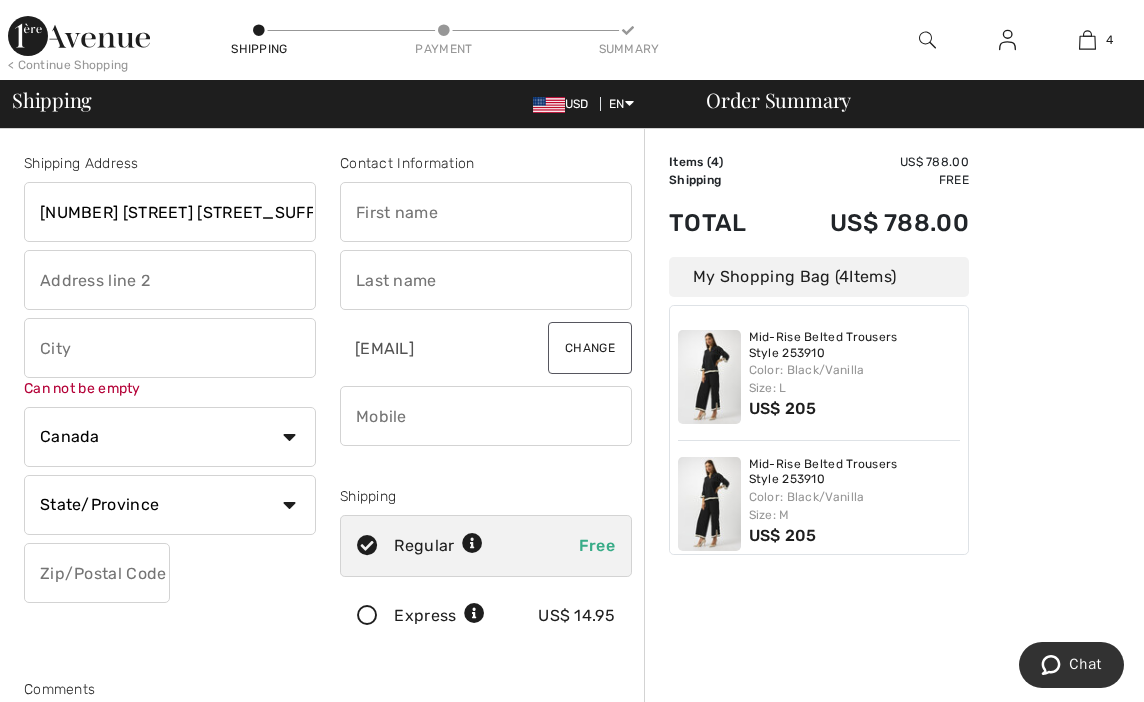 click at bounding box center [170, 348] 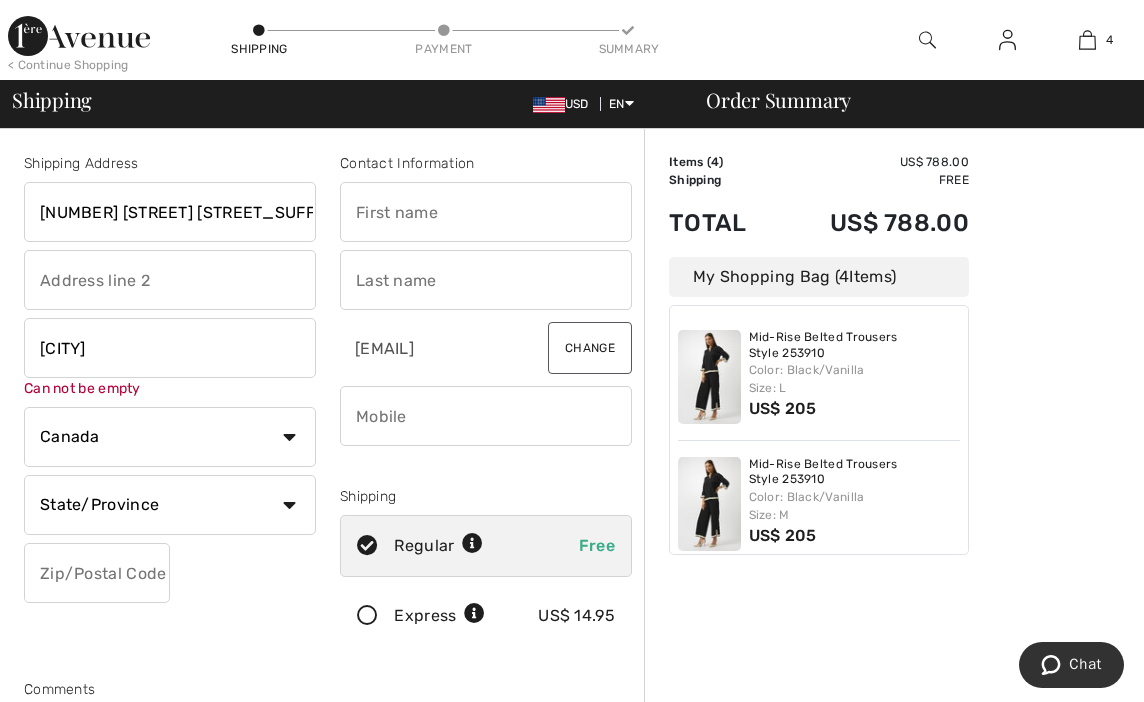 type on "[CITY]" 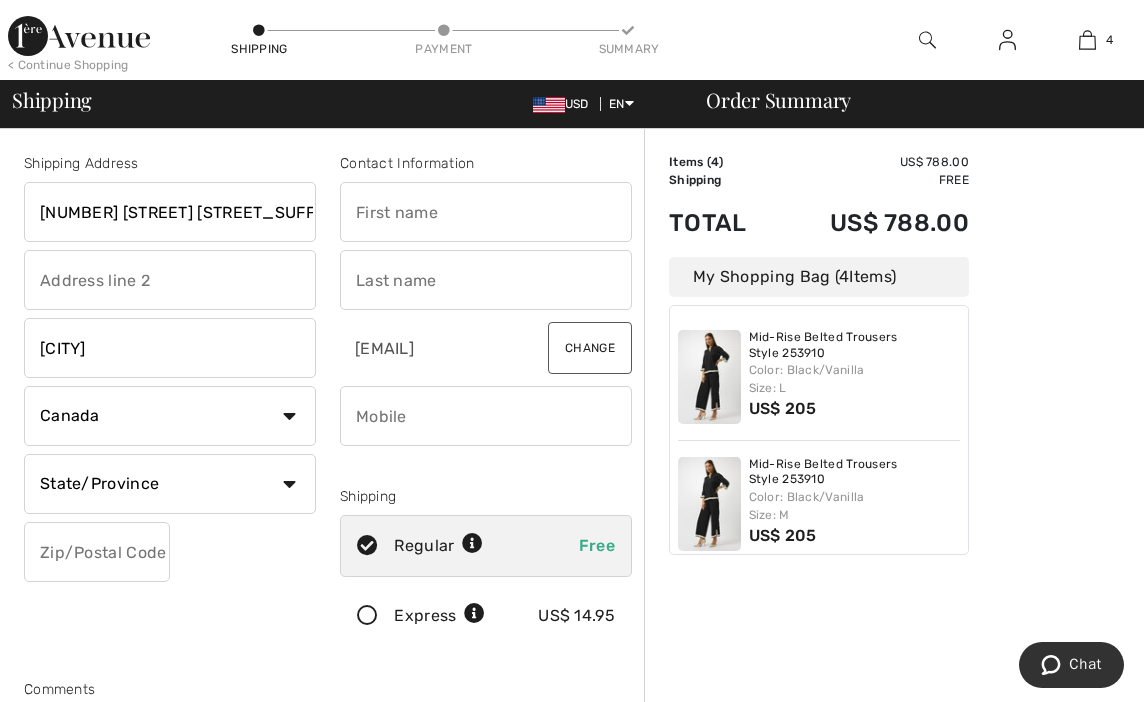 select on "US" 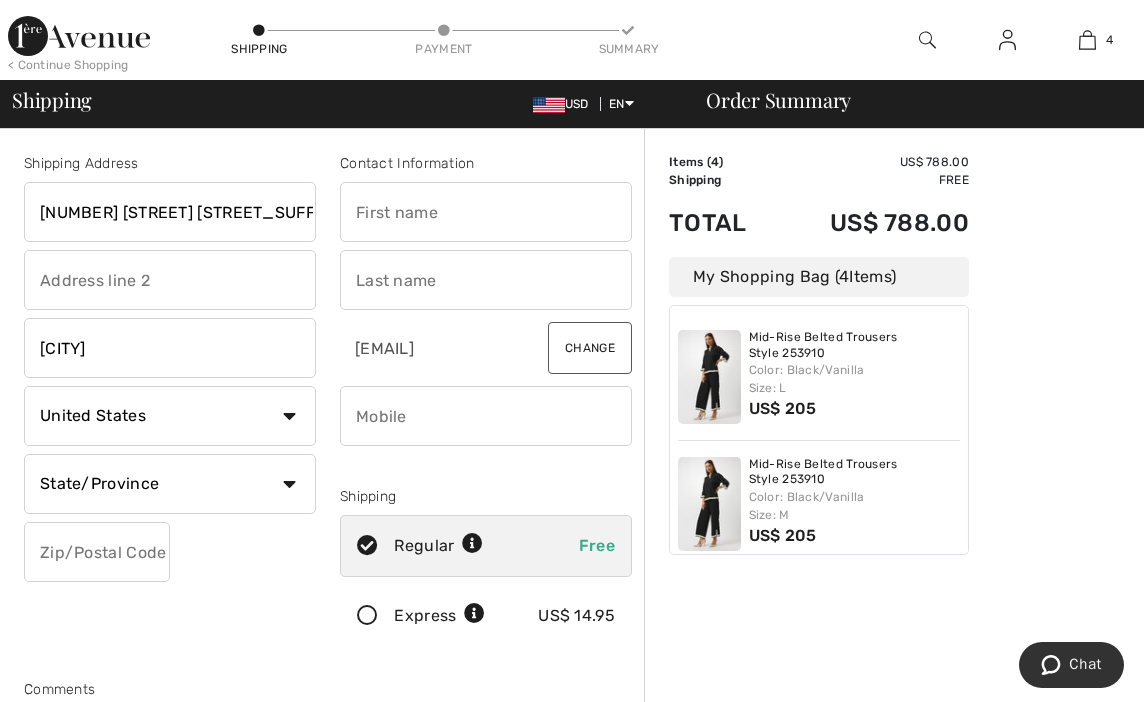 click on "State/Province
Alabama
Alaska
American Samoa
Arizona
Arkansas
California
Colorado
Connecticut
D.C.
Delaware
Florida
Georgia
Guam
Hawaii
Idaho
Illinois
Indiana
Iowa
Kansas
Kentucky
Louisiana
Maine
Marianas
Marshall Islands
Maryland
Massachusetts
Michigan
Micronesia
Minnesota
Mississippi
Missouri
Montana
Nebraska
Nevada
New Hampshire
New Jersey
New Mexico
New York
North Carolina
North Dakota
Ohio
Oklahoma
Oregon
Palau
Pennsylvania
Puerto Rico
Rhode Island
South Carolina
Texas" at bounding box center (170, 484) 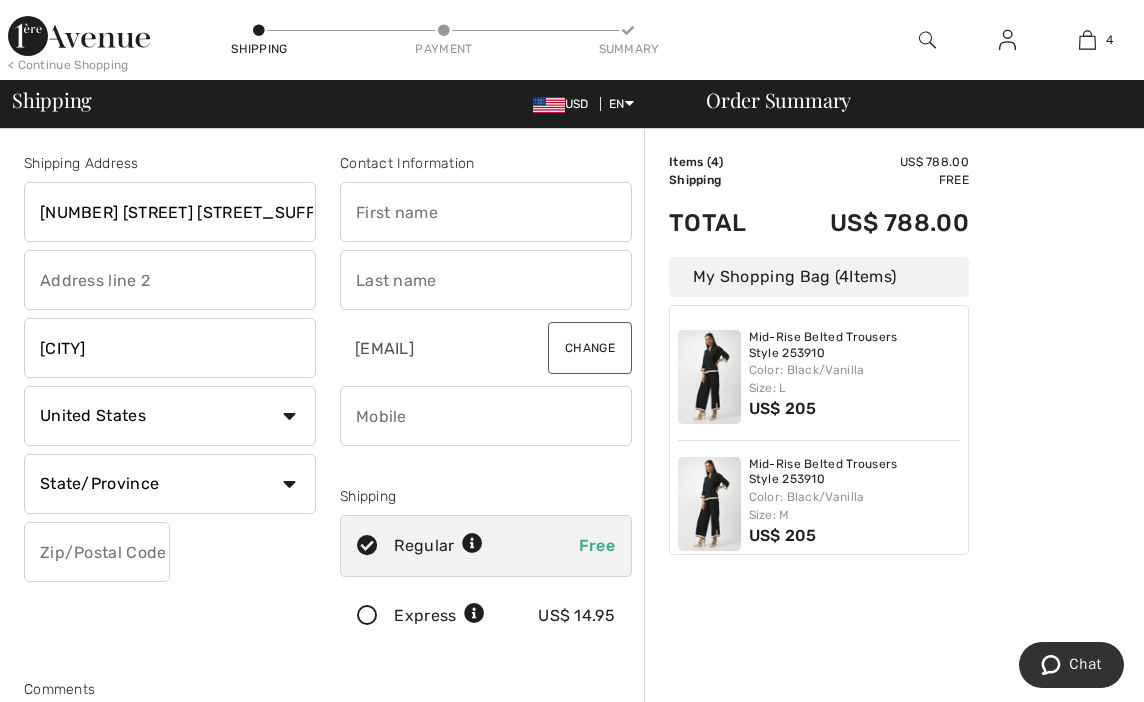 select on "CA" 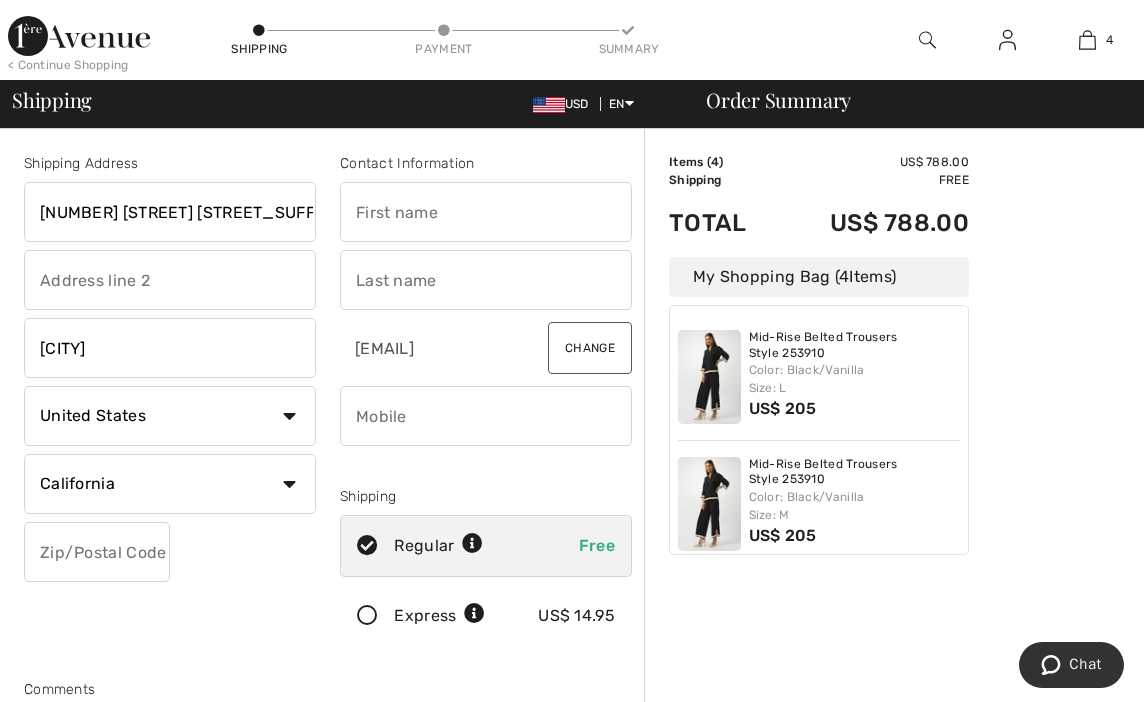 click at bounding box center [97, 552] 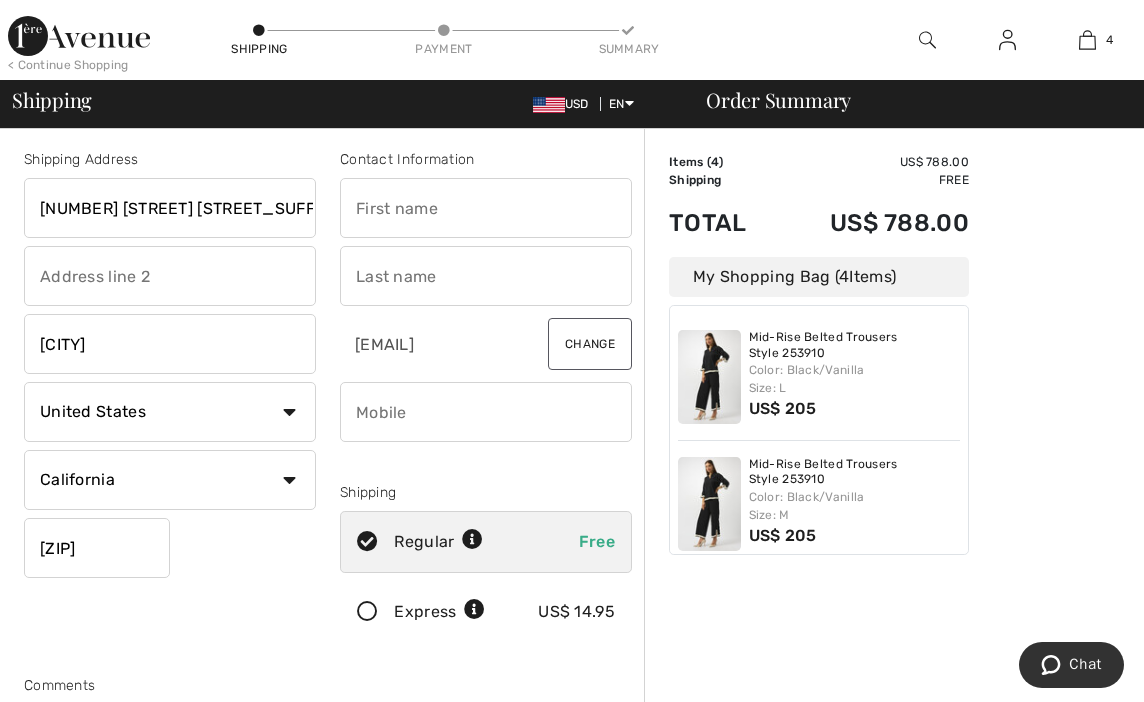 scroll, scrollTop: 5, scrollLeft: 0, axis: vertical 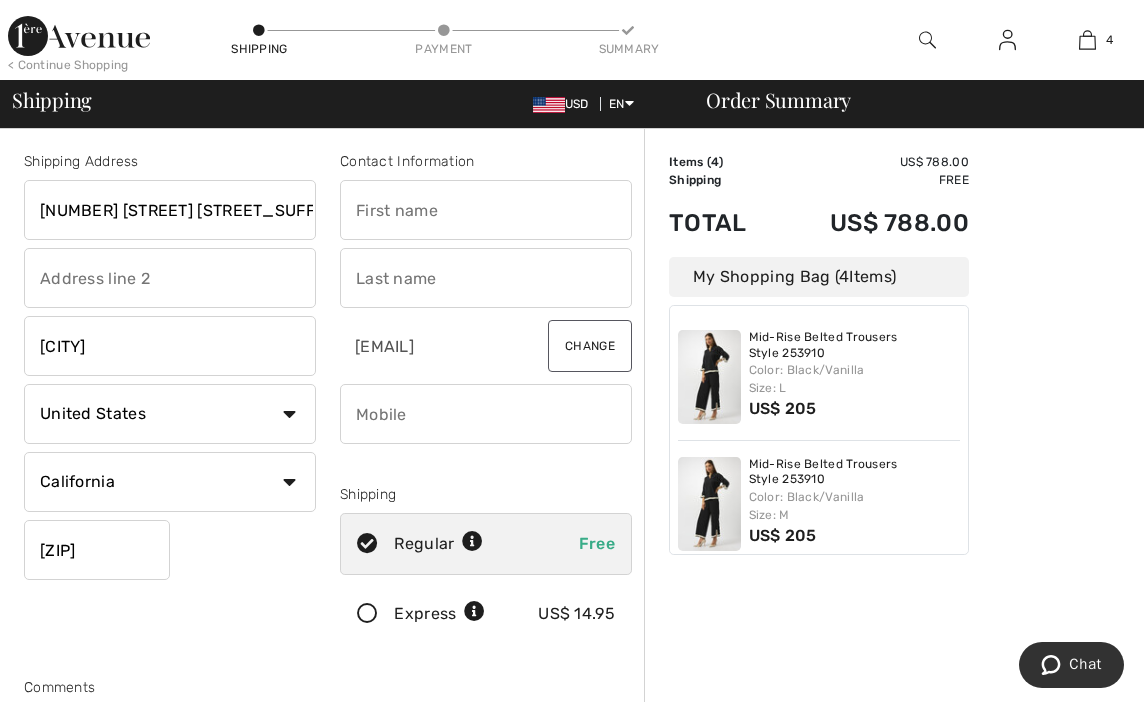 type on "[POSTAL_CODE]" 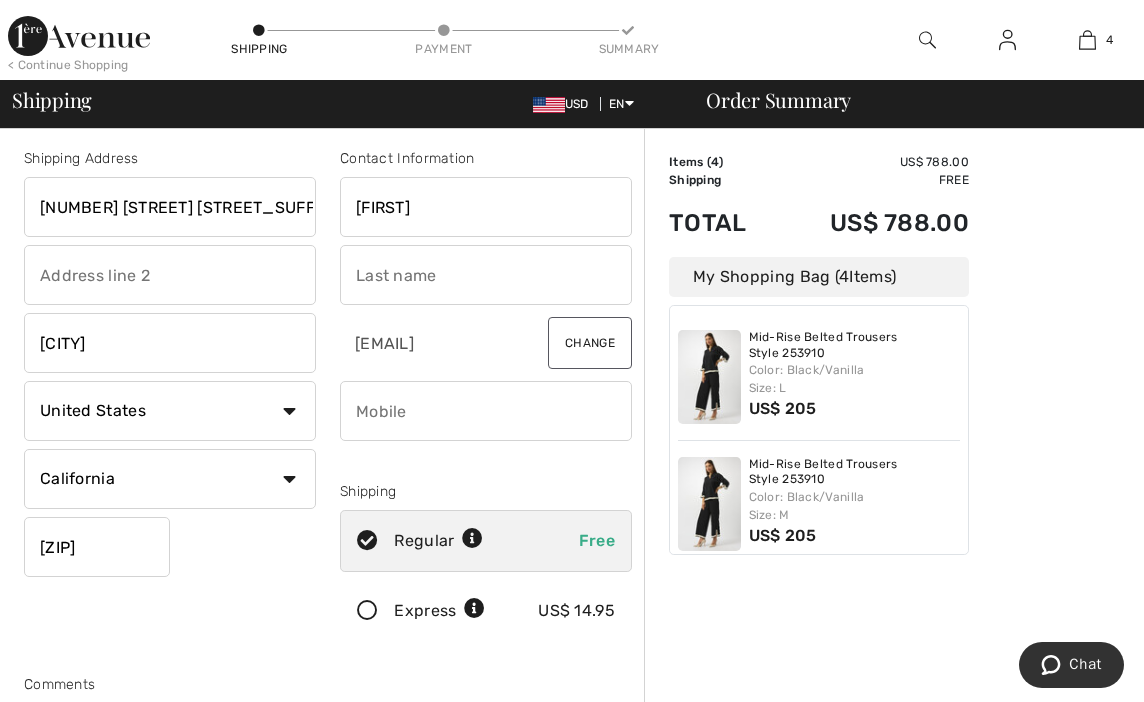type on "[FIRST]" 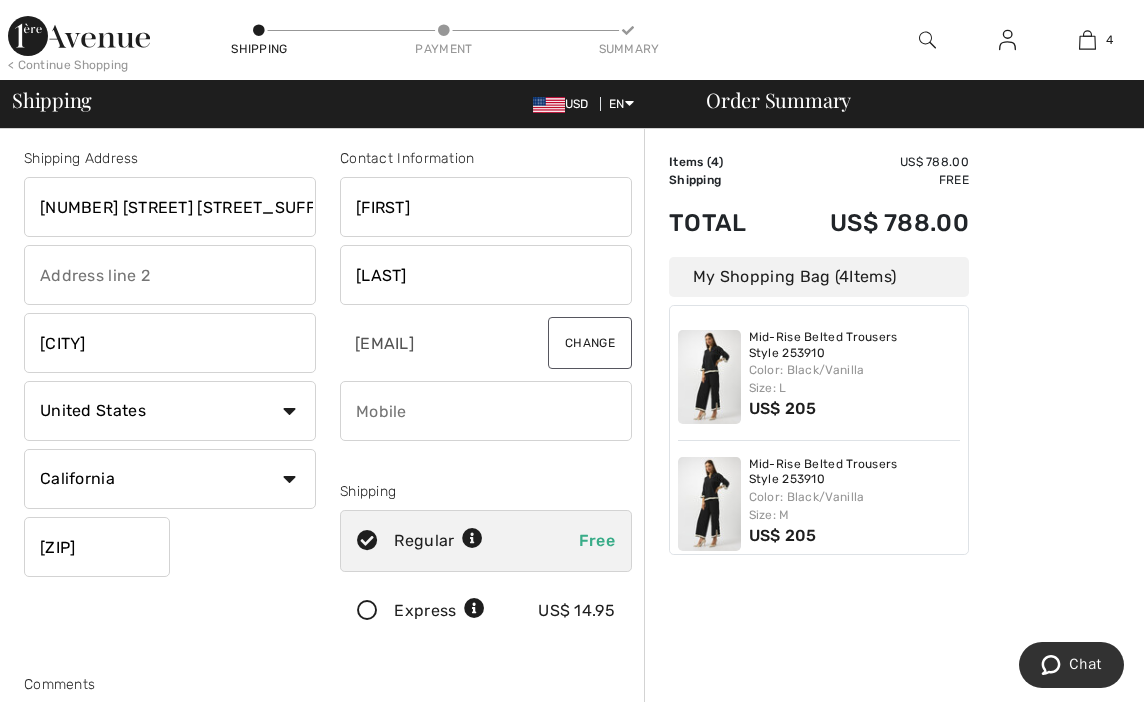 type on "[LAST]" 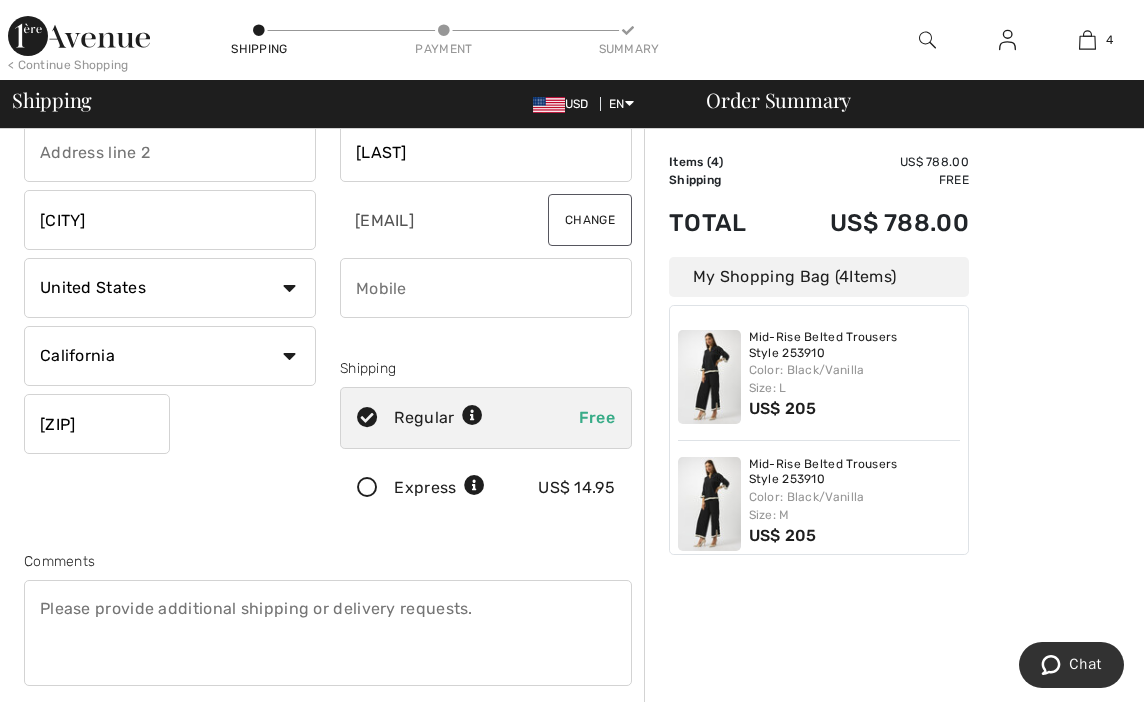 scroll, scrollTop: 135, scrollLeft: 0, axis: vertical 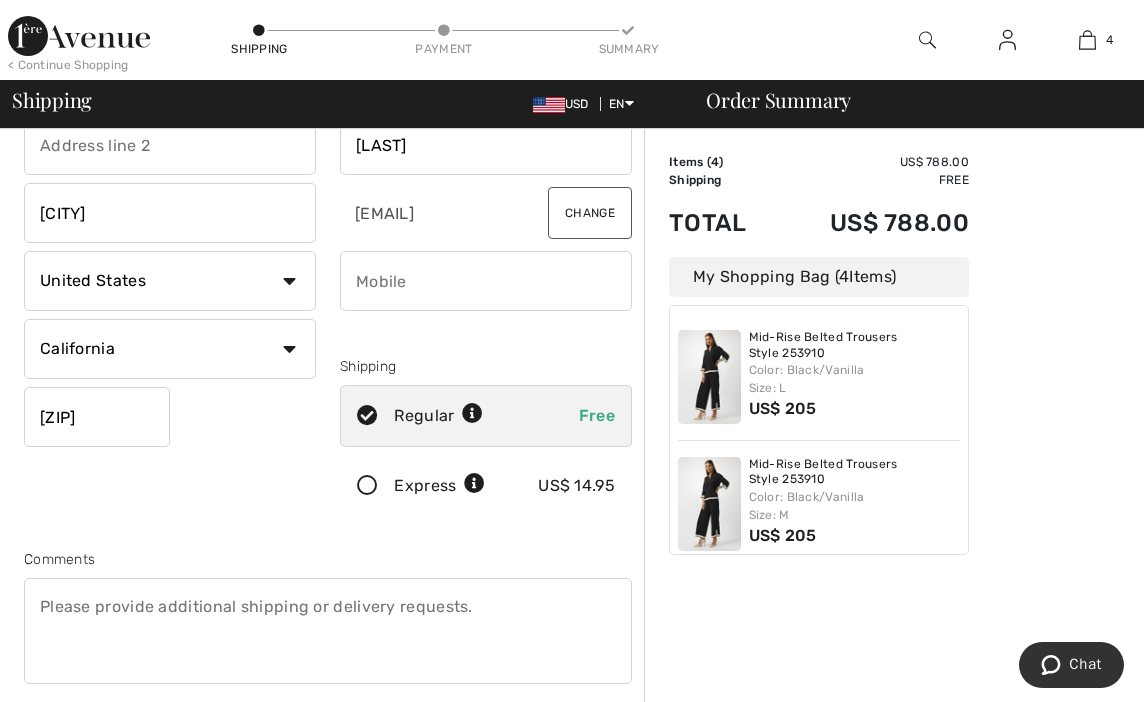 click at bounding box center [367, 486] 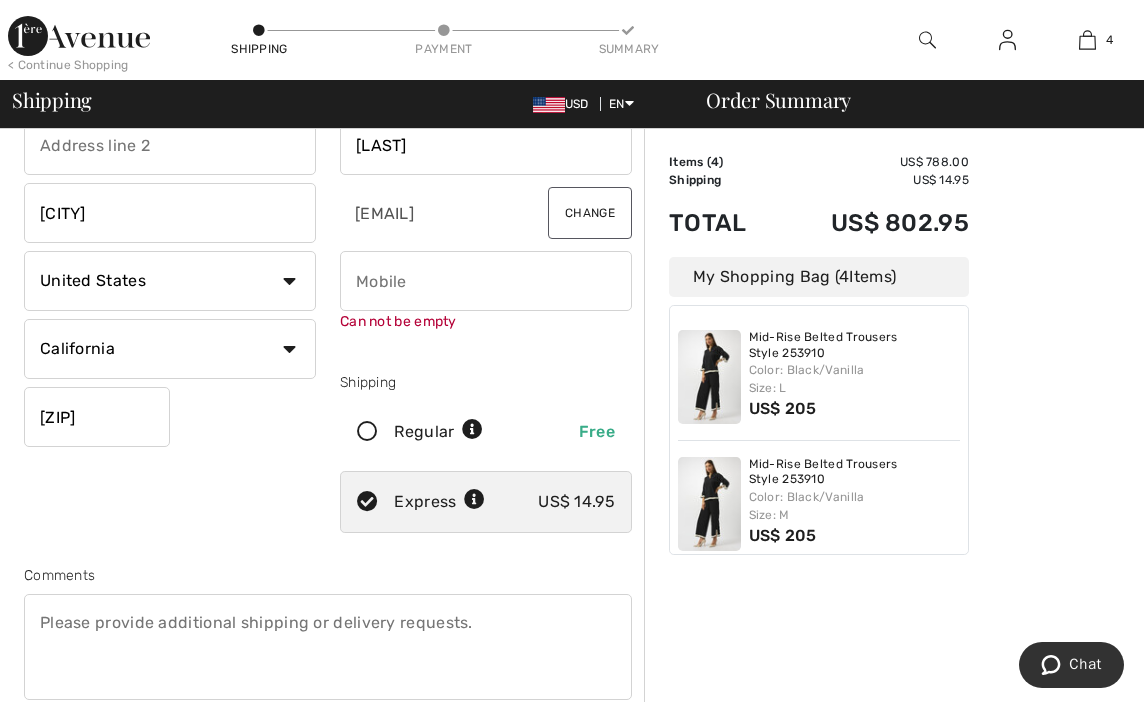 click at bounding box center (486, 281) 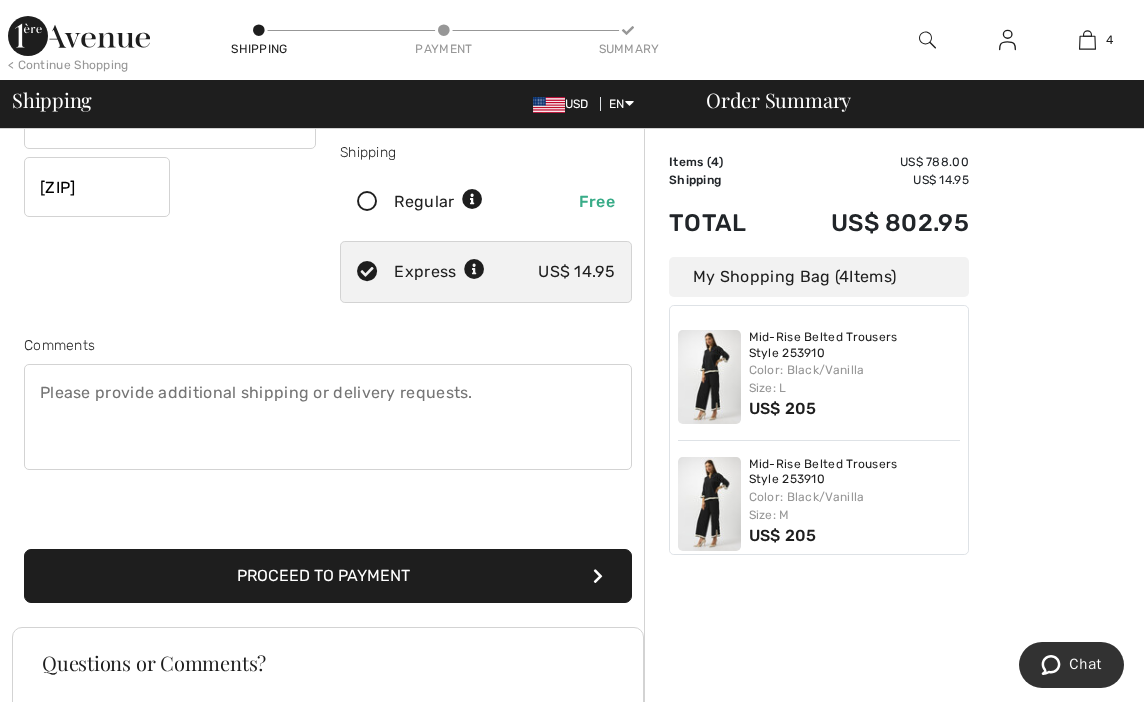 scroll, scrollTop: 400, scrollLeft: 0, axis: vertical 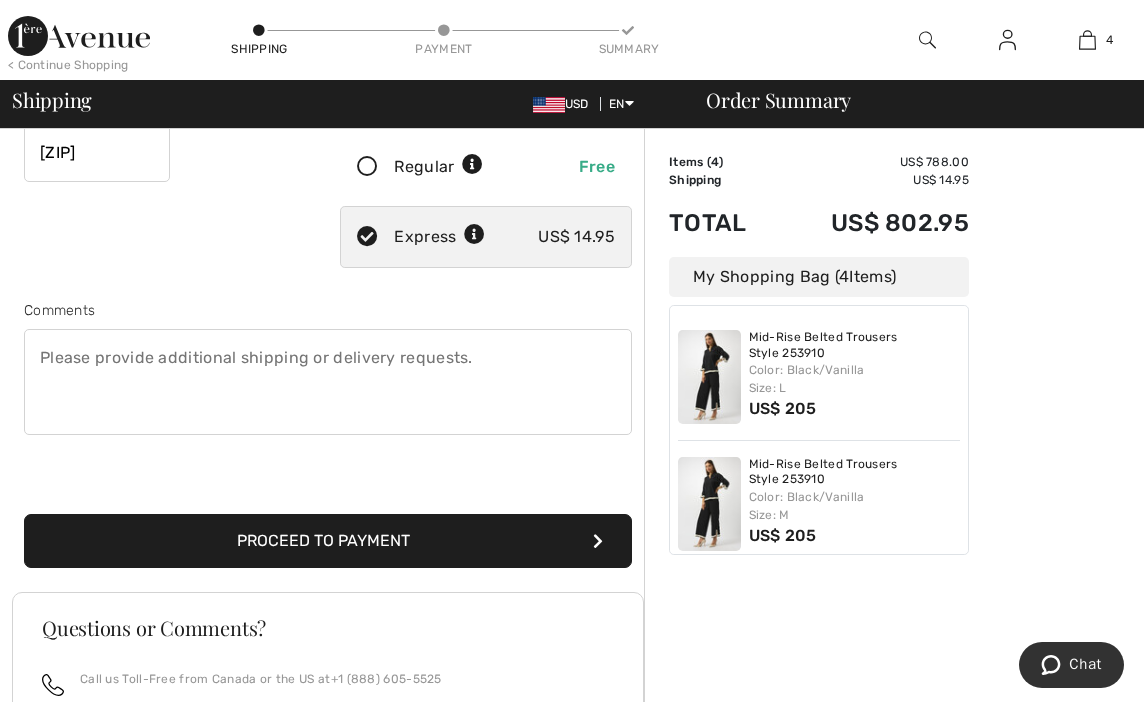 type on "6504900750" 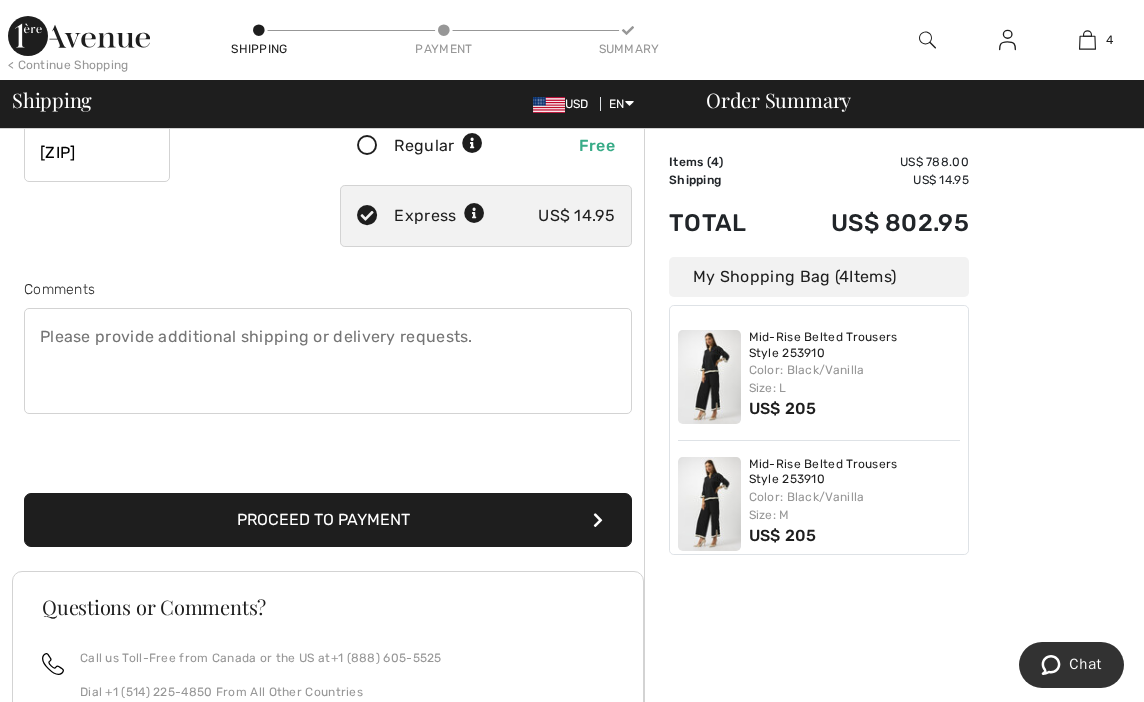 click on "Proceed to Payment" at bounding box center [328, 520] 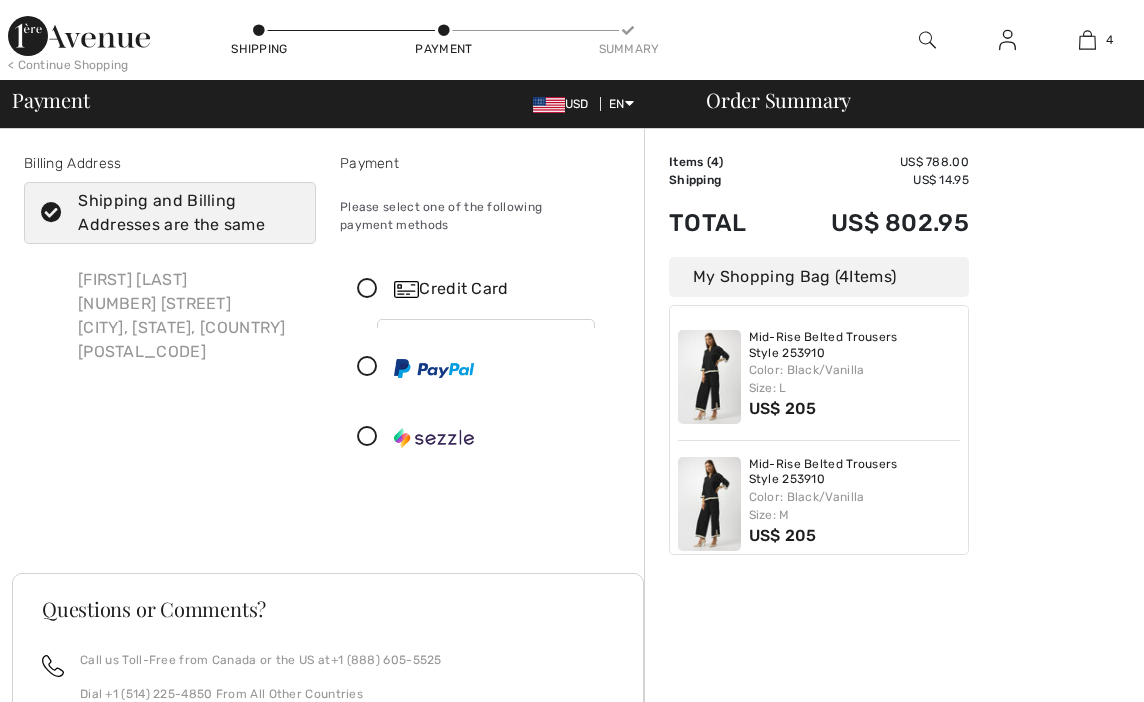 scroll, scrollTop: 0, scrollLeft: 0, axis: both 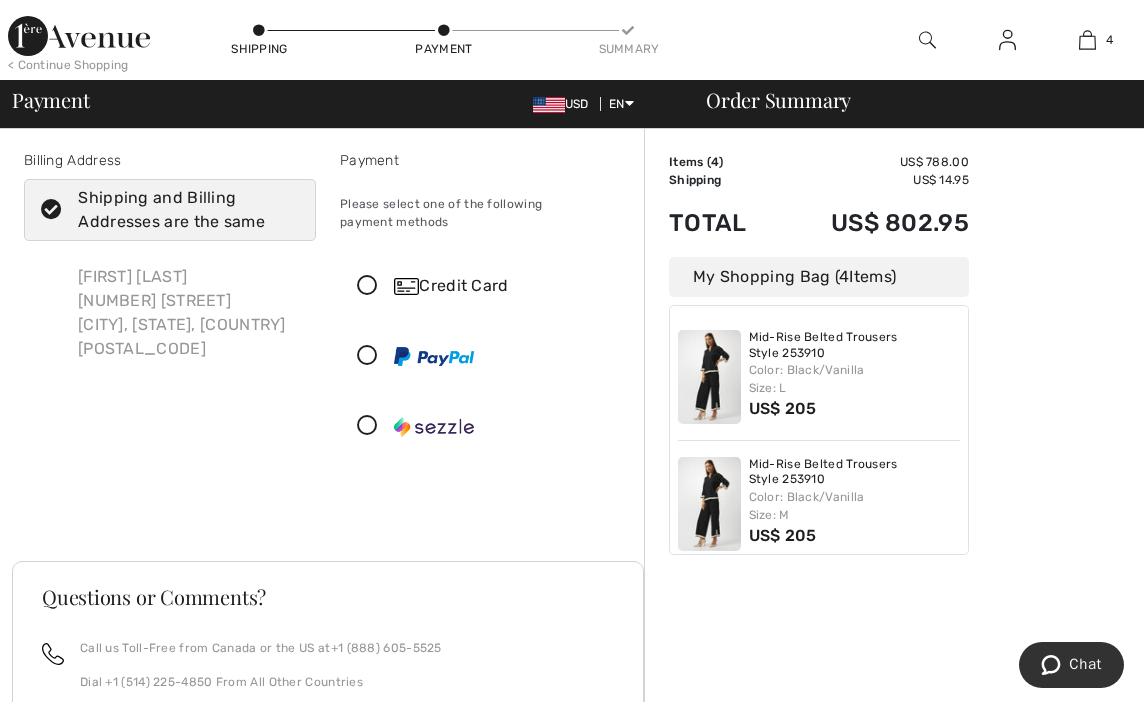 click at bounding box center (367, 286) 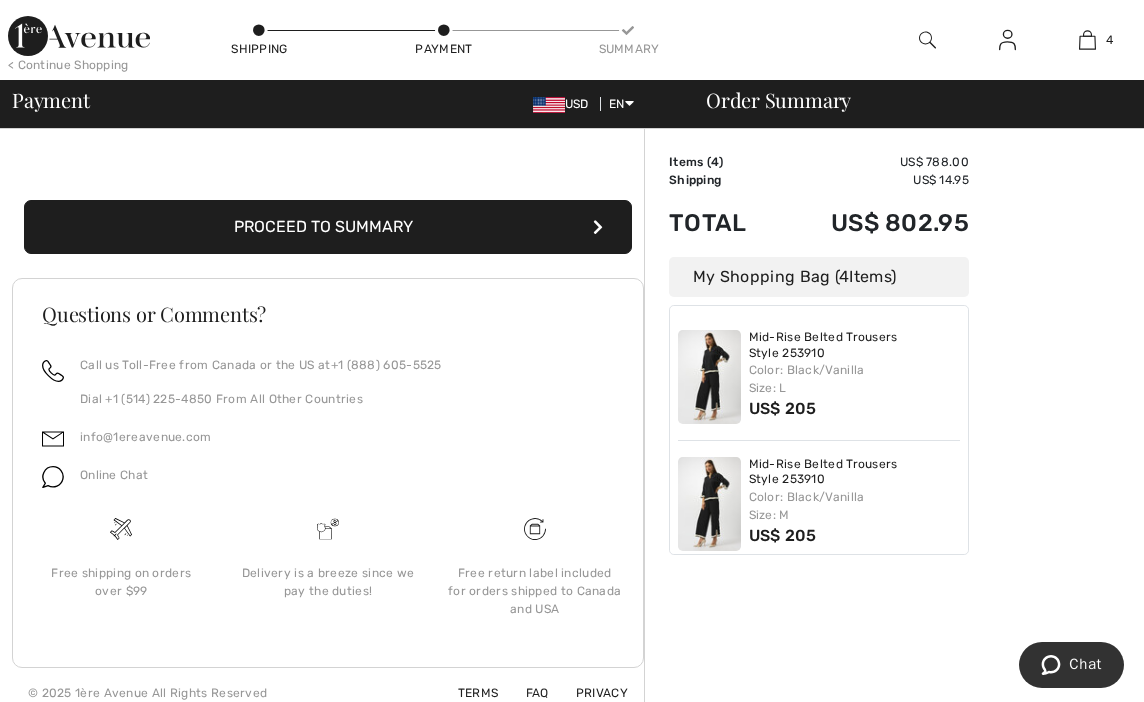 scroll, scrollTop: 565, scrollLeft: 0, axis: vertical 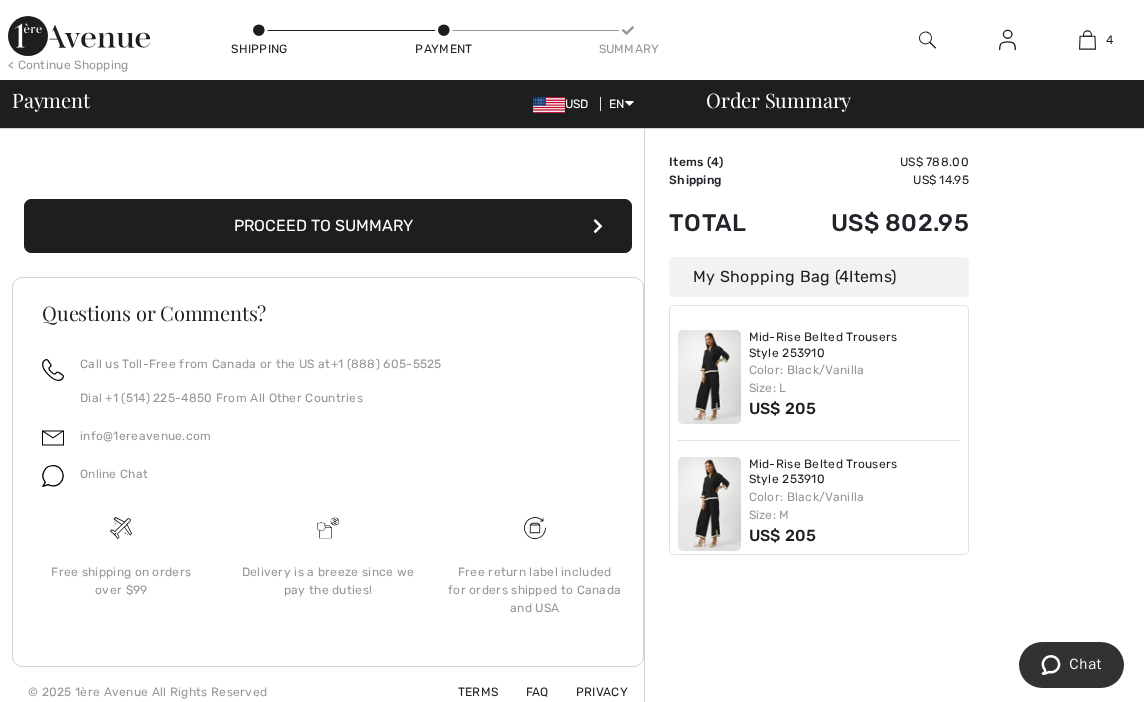 click on "Proceed to Summary" at bounding box center [328, 226] 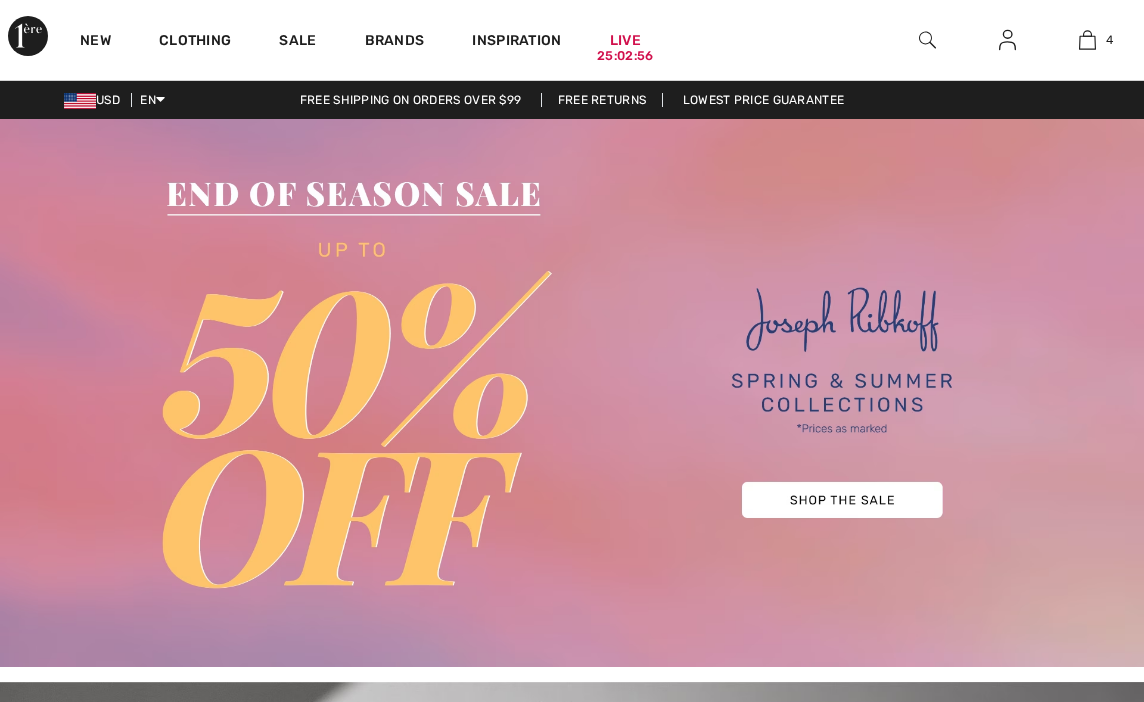 scroll, scrollTop: 0, scrollLeft: 0, axis: both 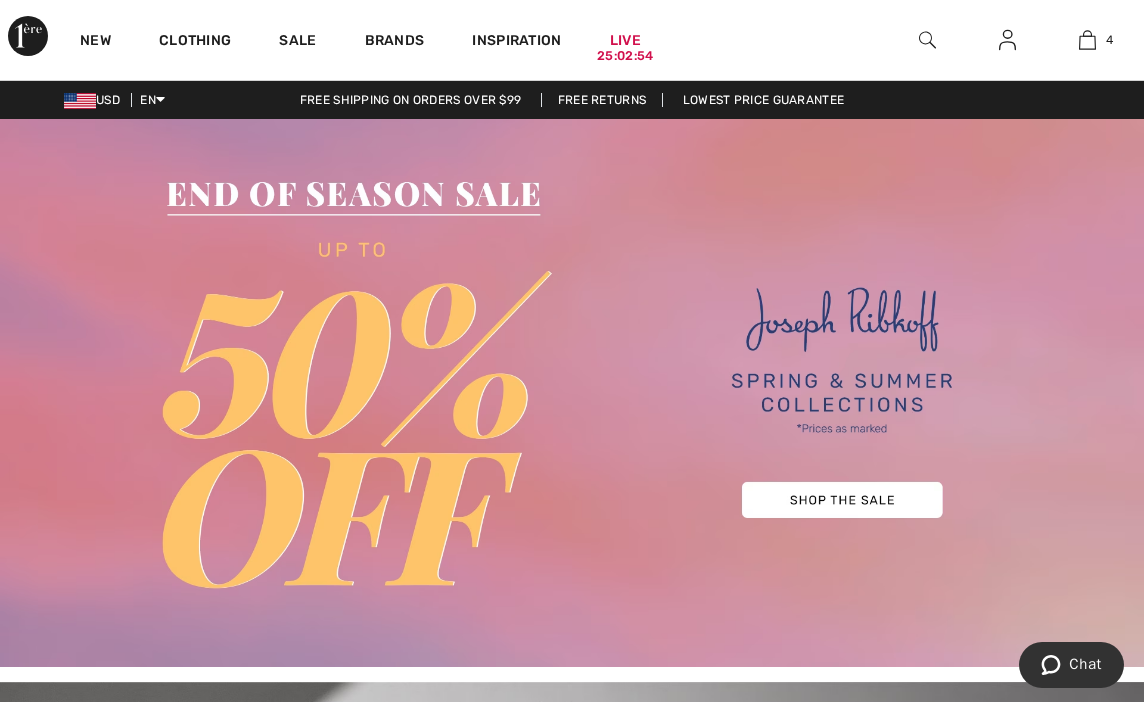 click on "Free Returns" at bounding box center [602, 100] 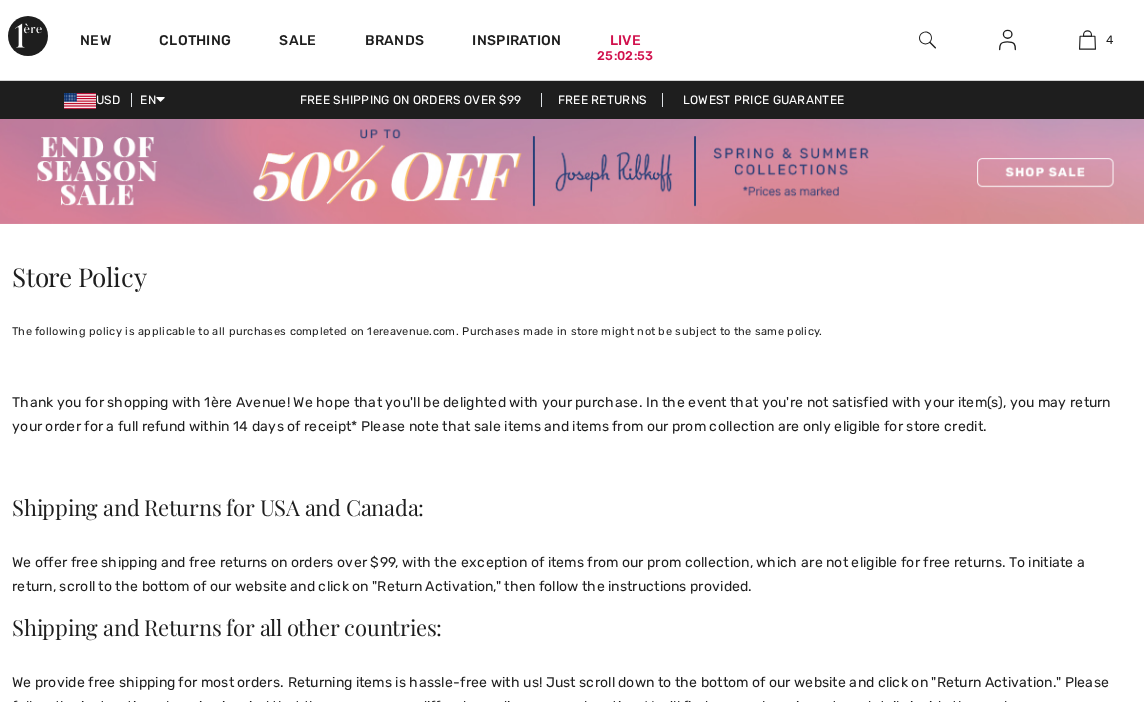 scroll, scrollTop: 0, scrollLeft: 0, axis: both 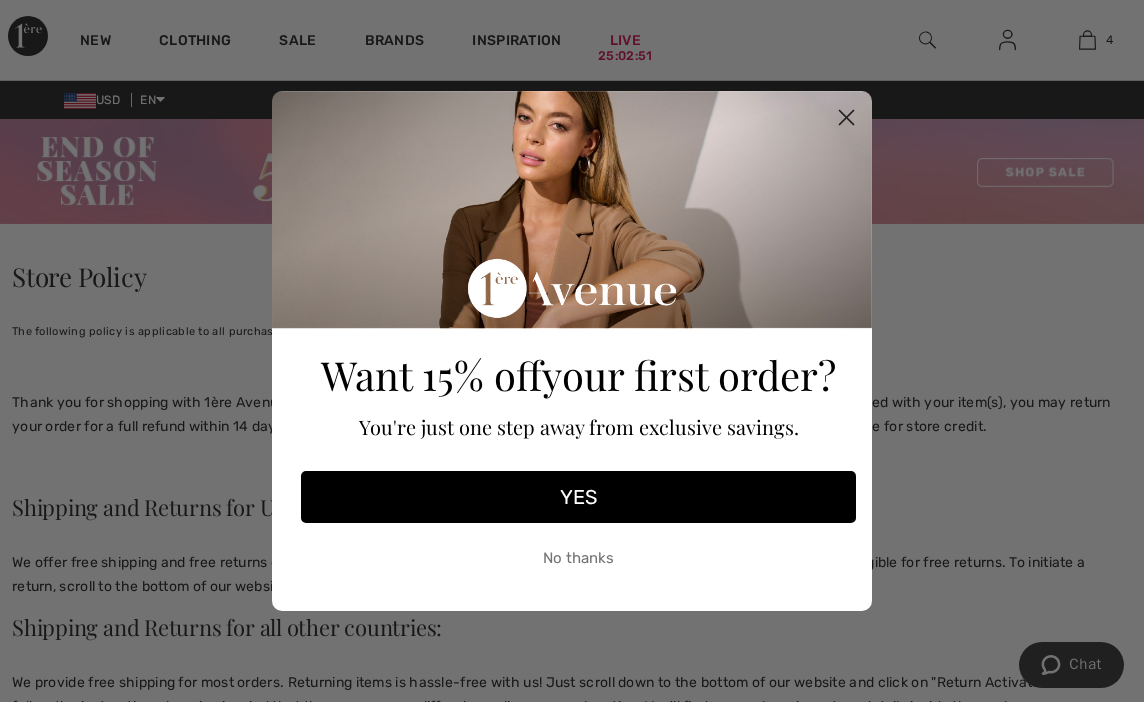 click 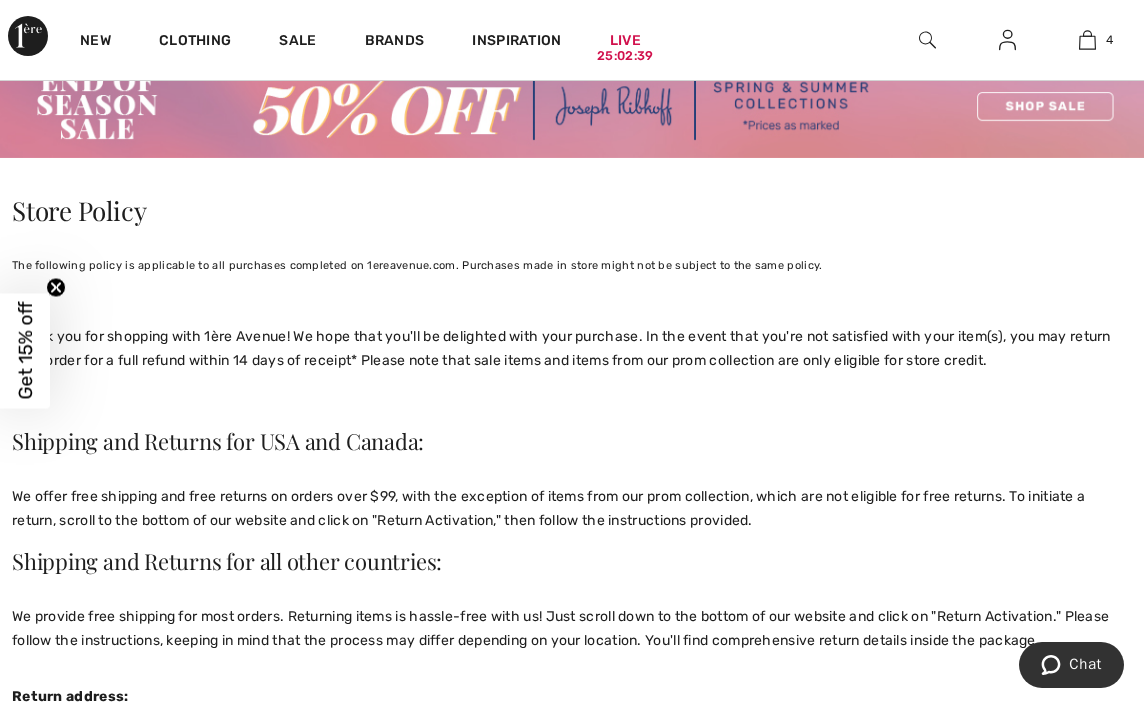 scroll, scrollTop: 63, scrollLeft: 0, axis: vertical 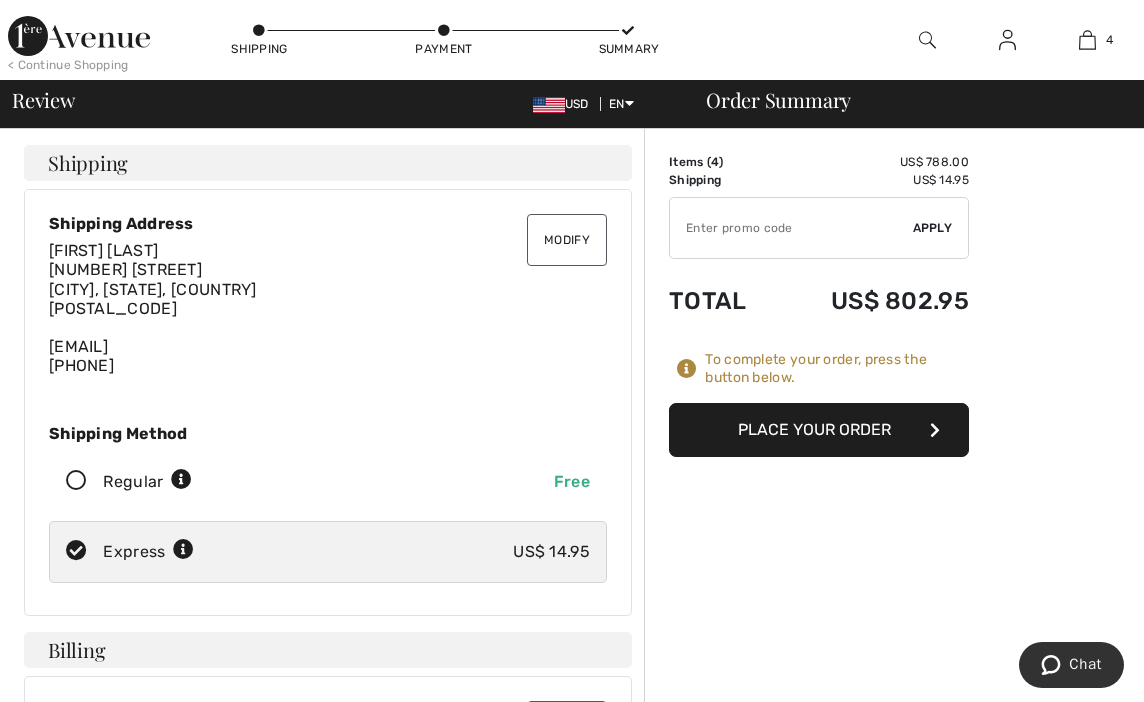 click on "Place Your Order" at bounding box center [819, 430] 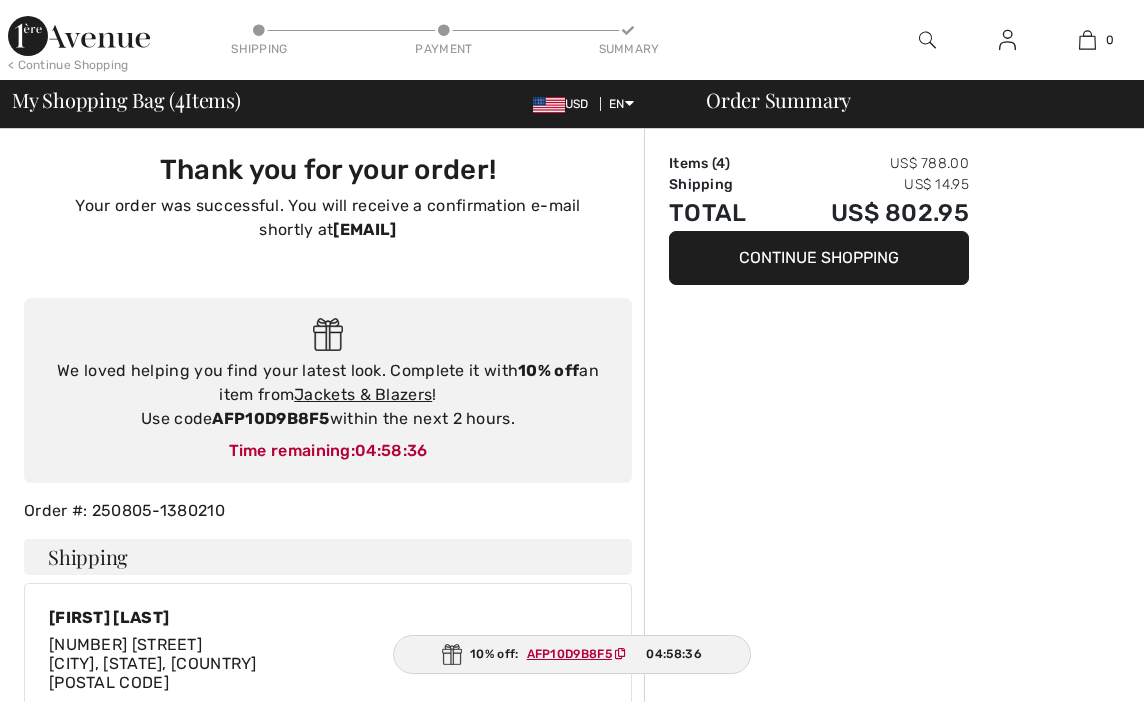 scroll, scrollTop: 0, scrollLeft: 0, axis: both 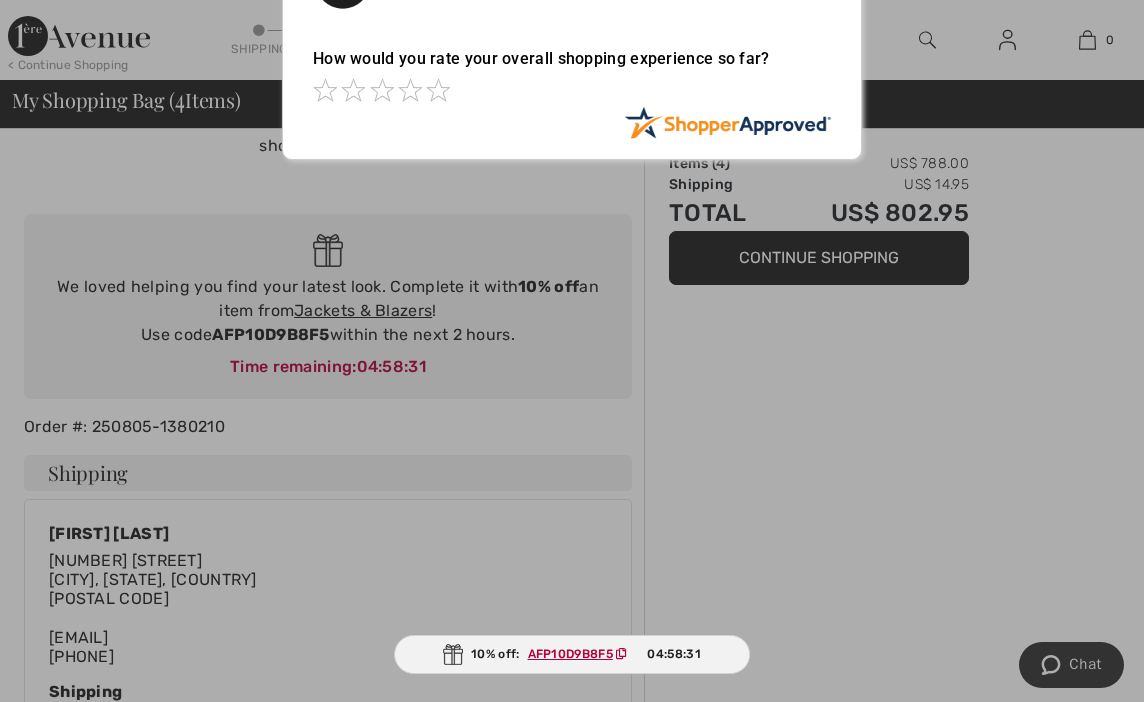click at bounding box center [572, 351] 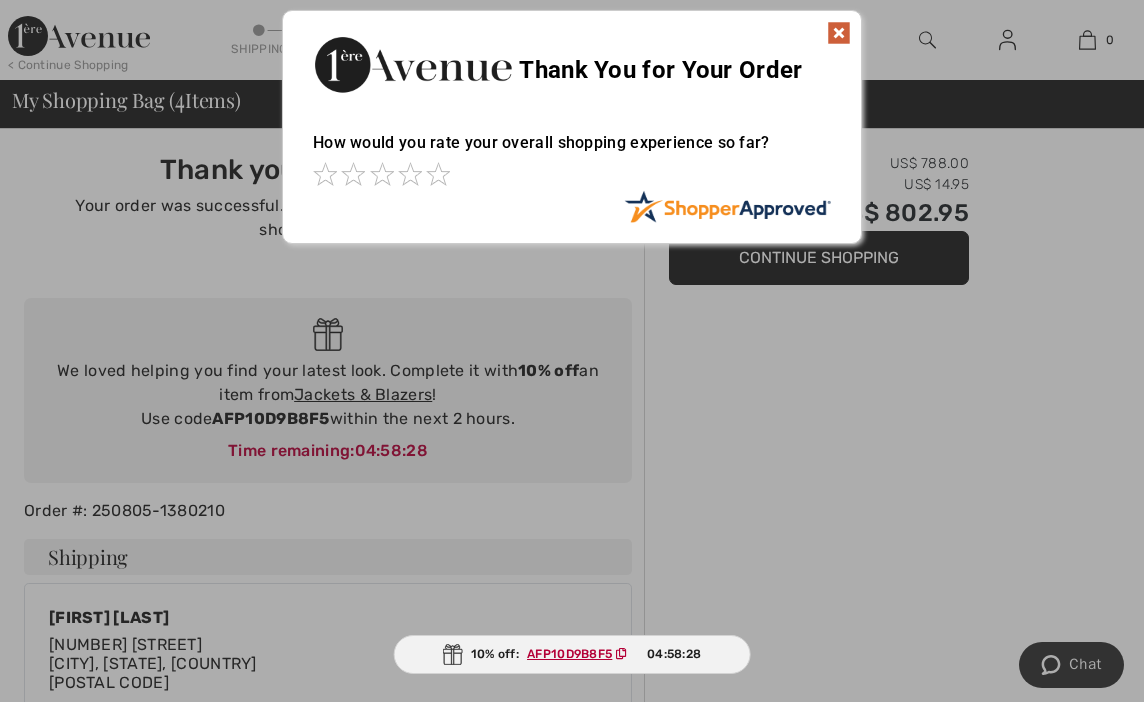 scroll, scrollTop: 2, scrollLeft: 0, axis: vertical 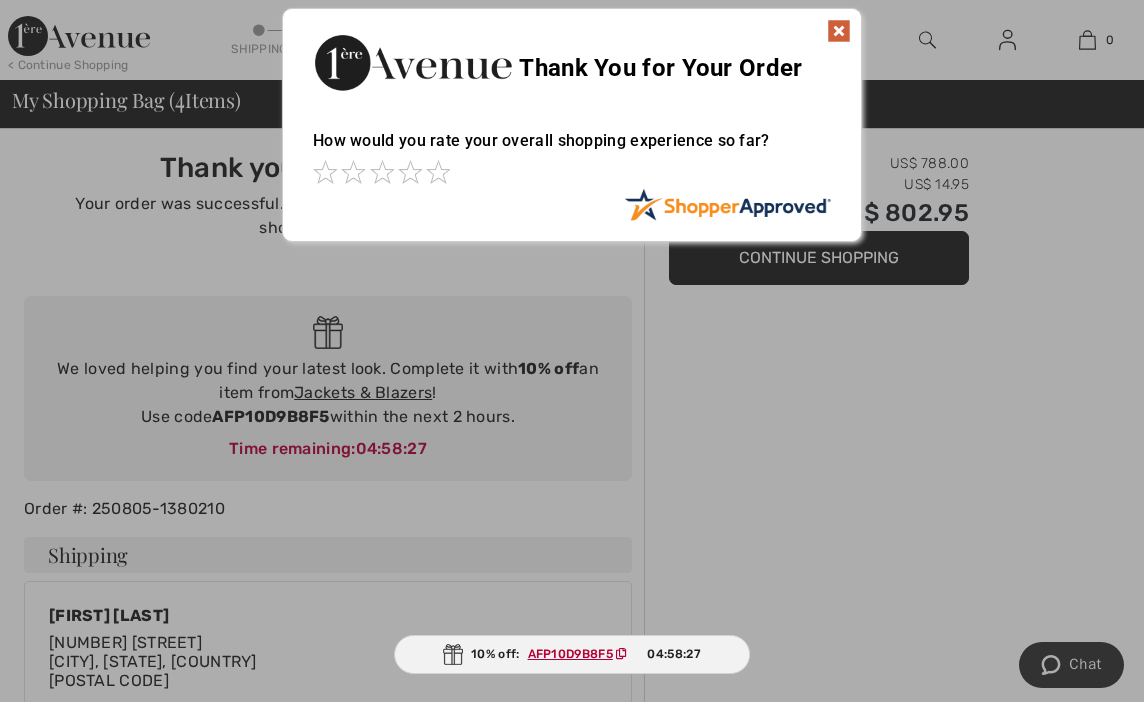 drag, startPoint x: 841, startPoint y: 34, endPoint x: 667, endPoint y: 169, distance: 220.22943 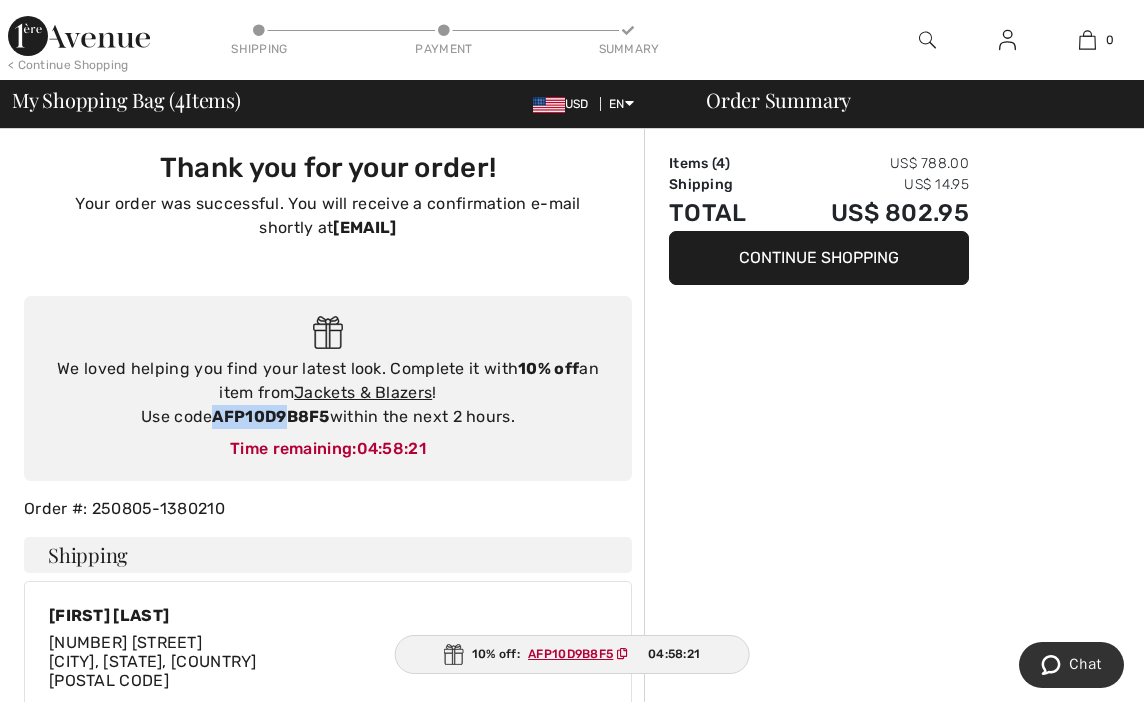 drag, startPoint x: 216, startPoint y: 414, endPoint x: 289, endPoint y: 414, distance: 73 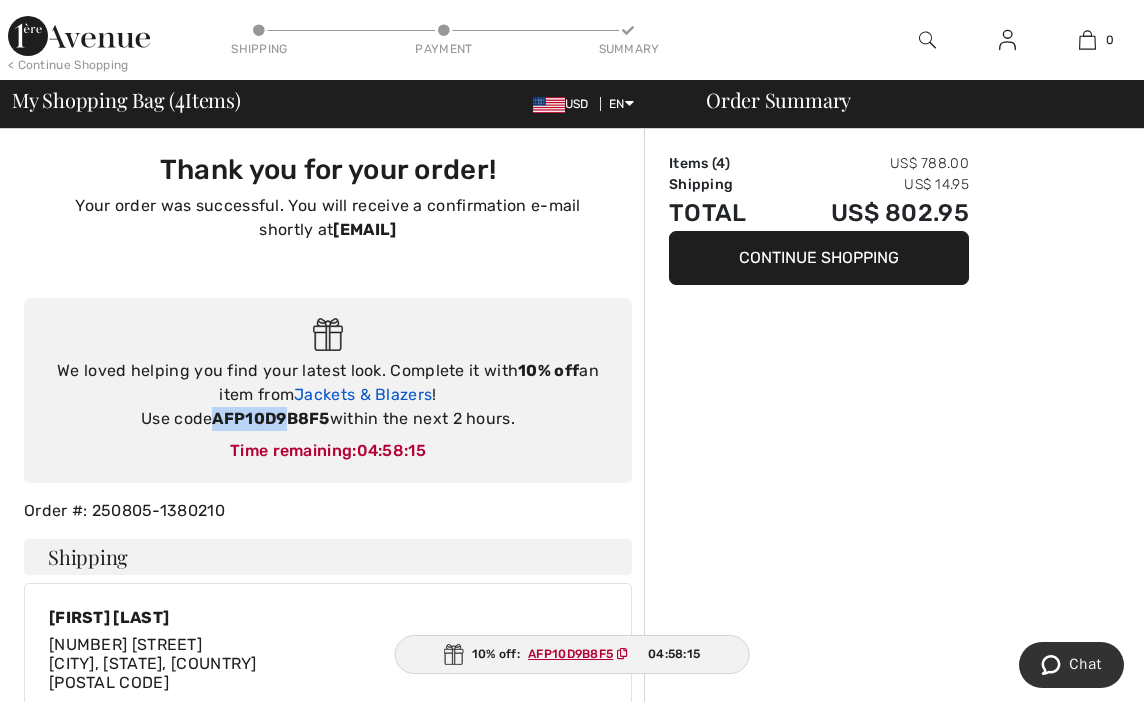 scroll, scrollTop: 0, scrollLeft: 0, axis: both 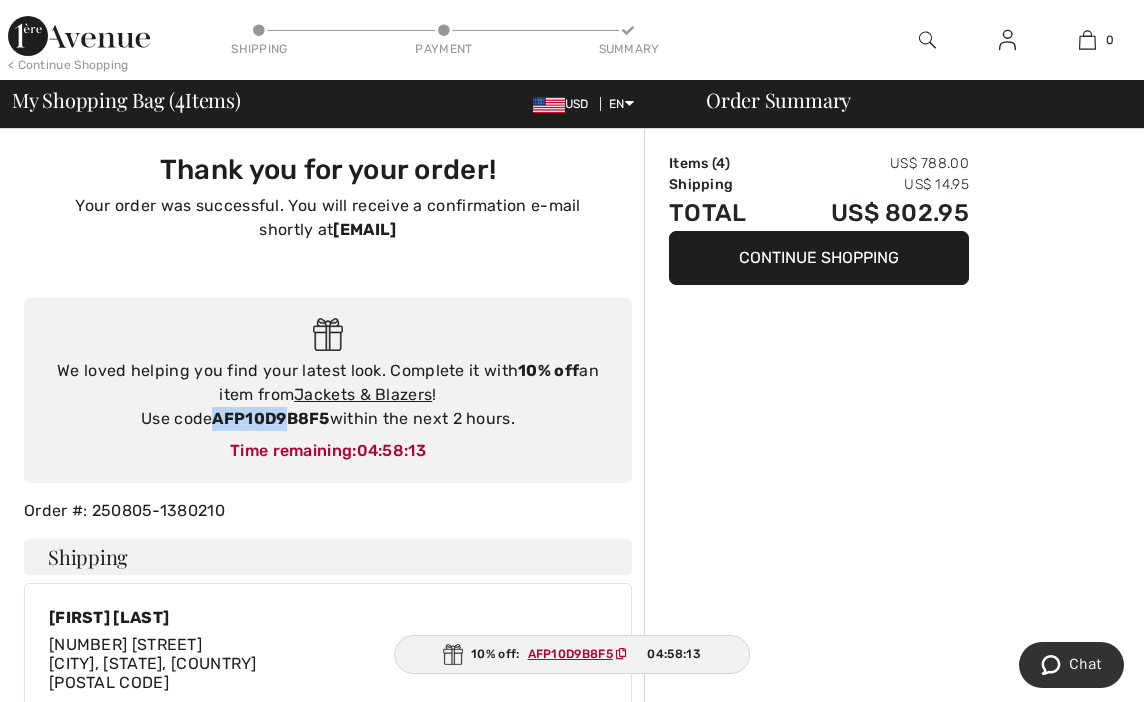 click at bounding box center [79, 36] 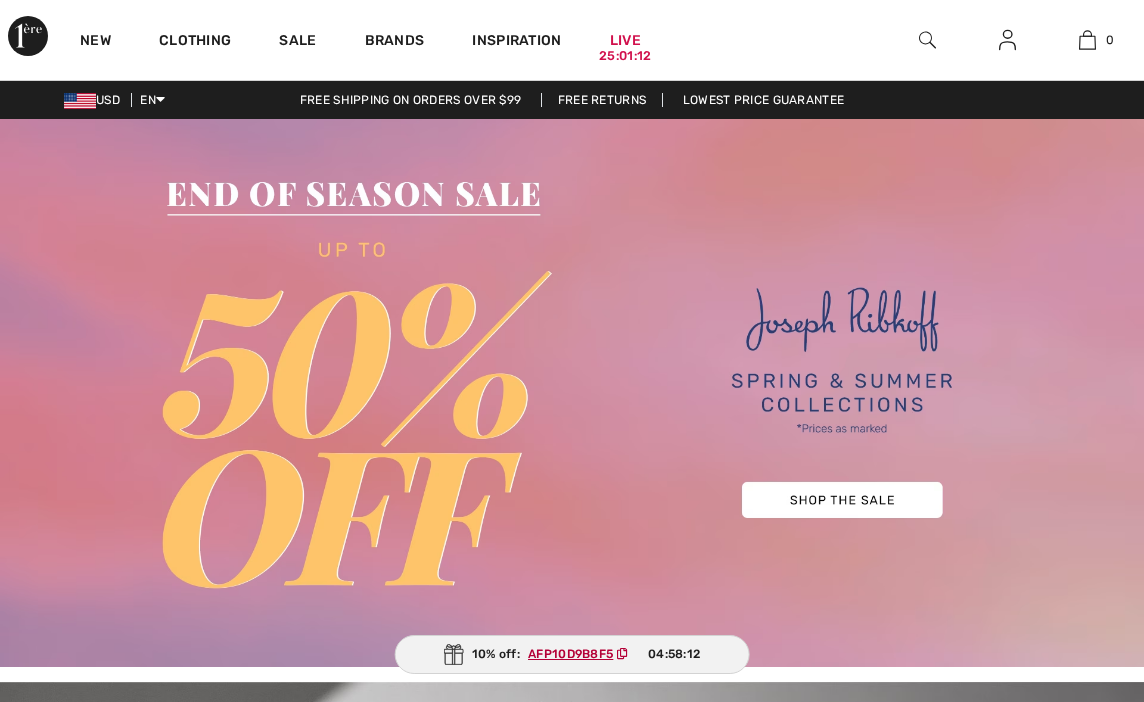scroll, scrollTop: 0, scrollLeft: 0, axis: both 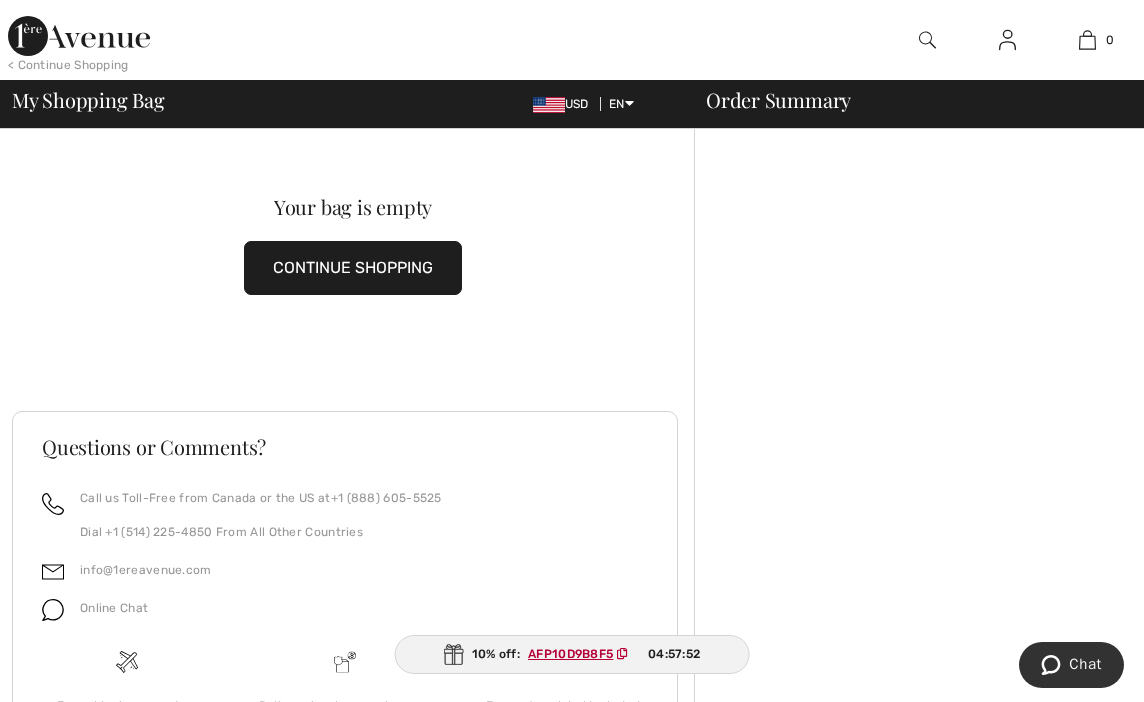 click at bounding box center (79, 36) 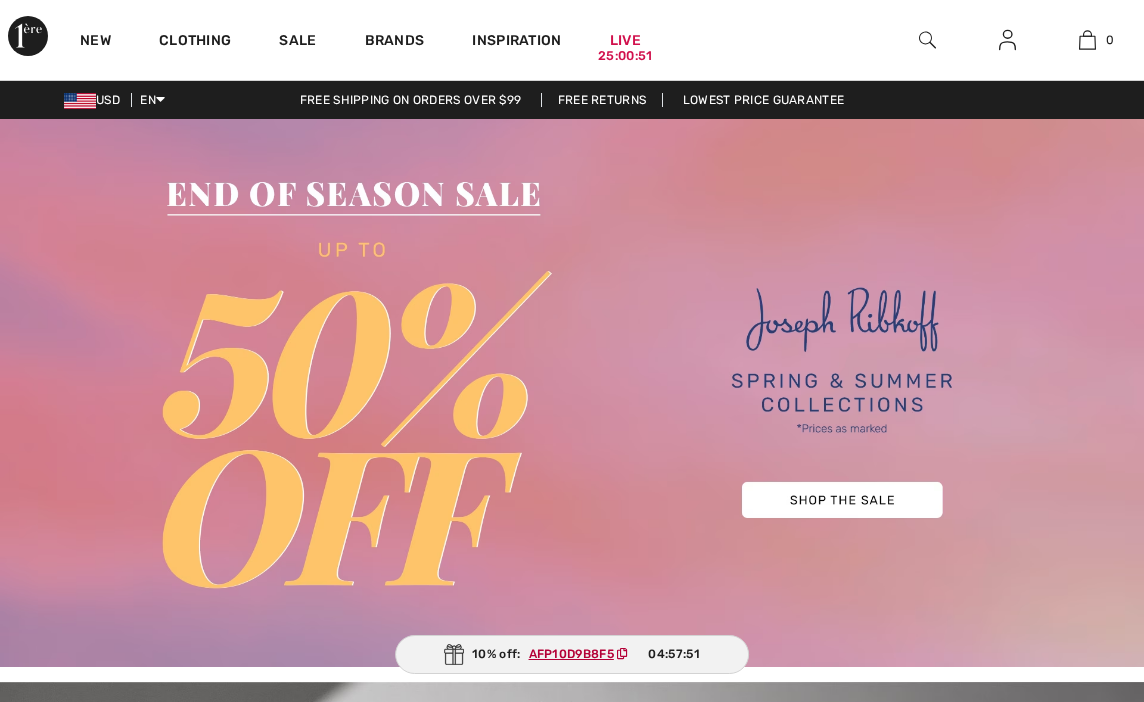 scroll, scrollTop: 0, scrollLeft: 0, axis: both 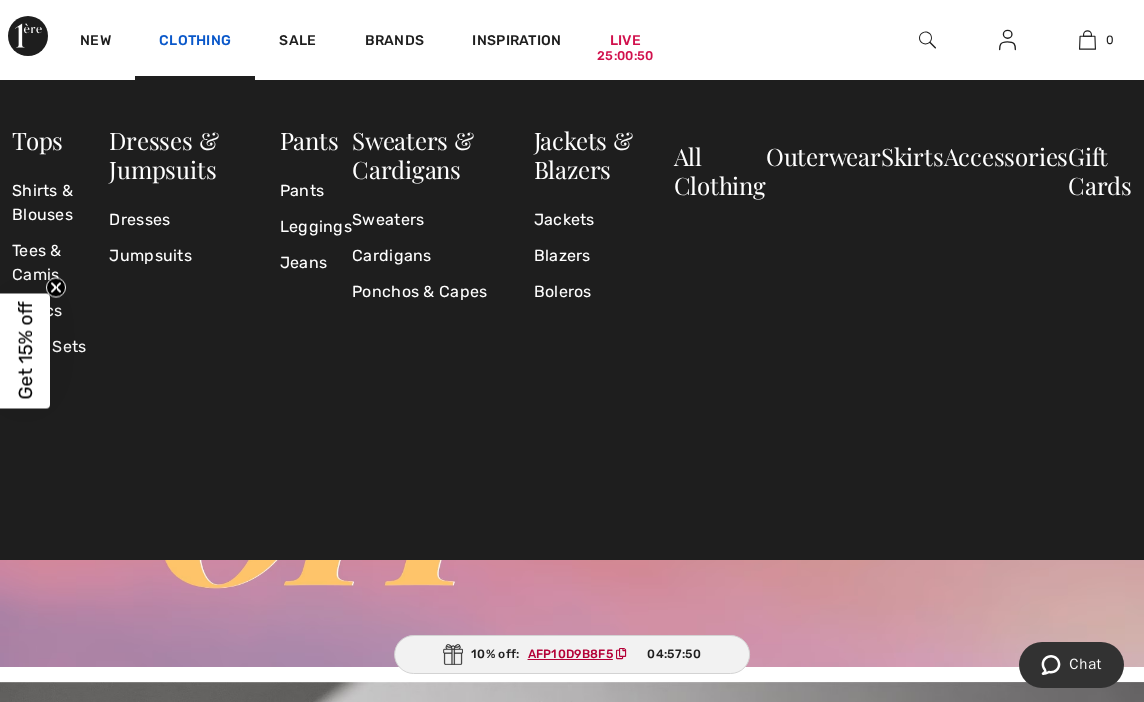 click on "Clothing" at bounding box center (195, 42) 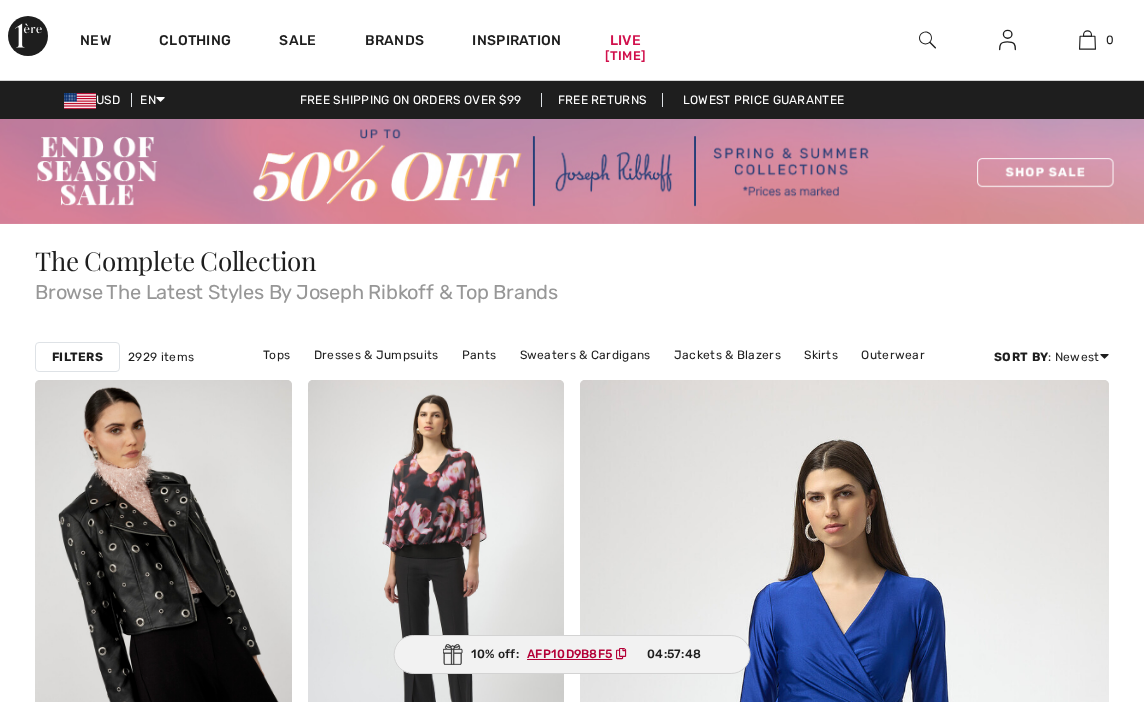 scroll, scrollTop: 0, scrollLeft: 0, axis: both 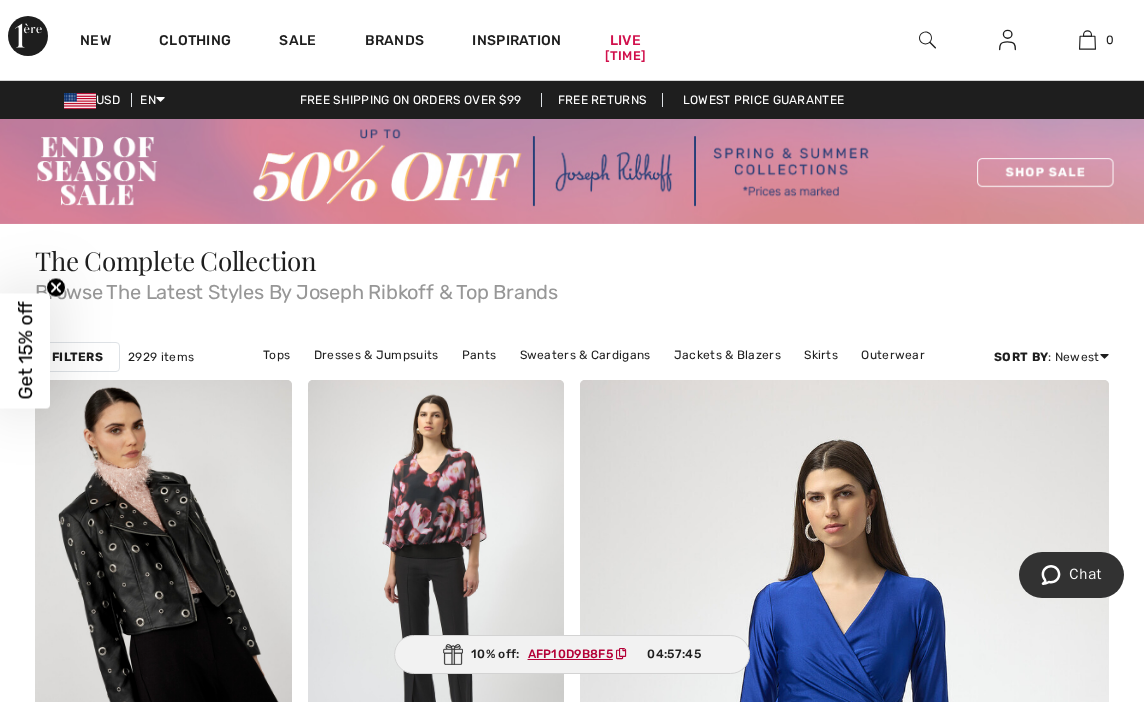 click at bounding box center [927, 40] 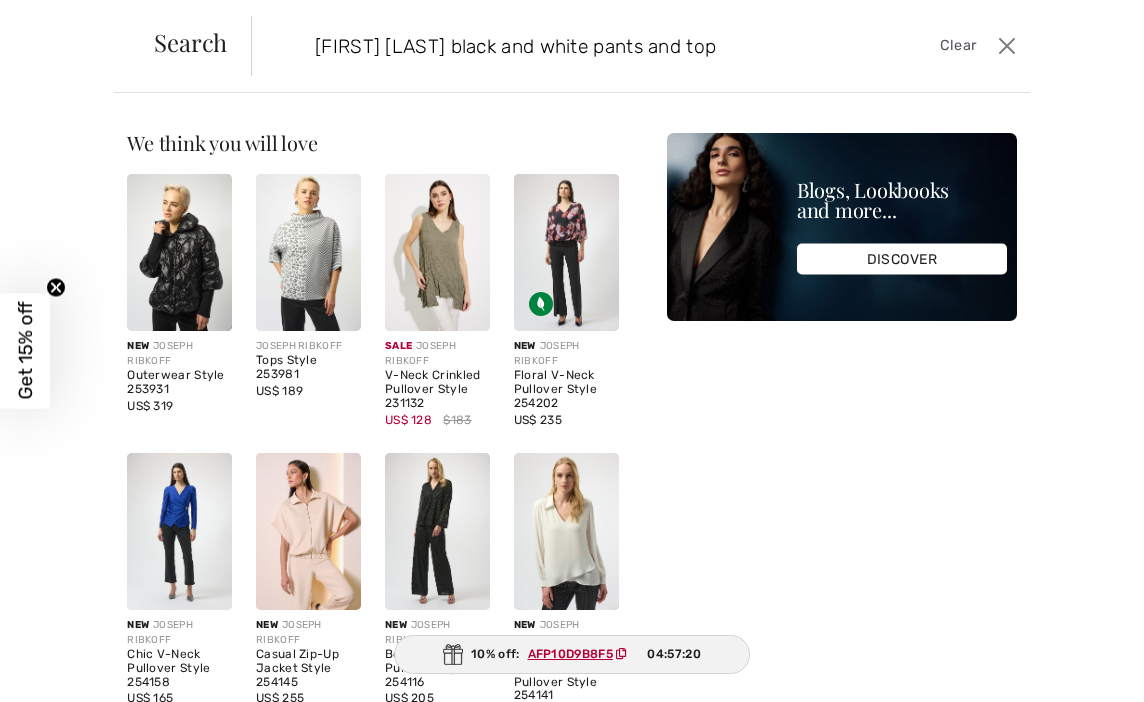 type on "joseph ribkoff black and white pants and top" 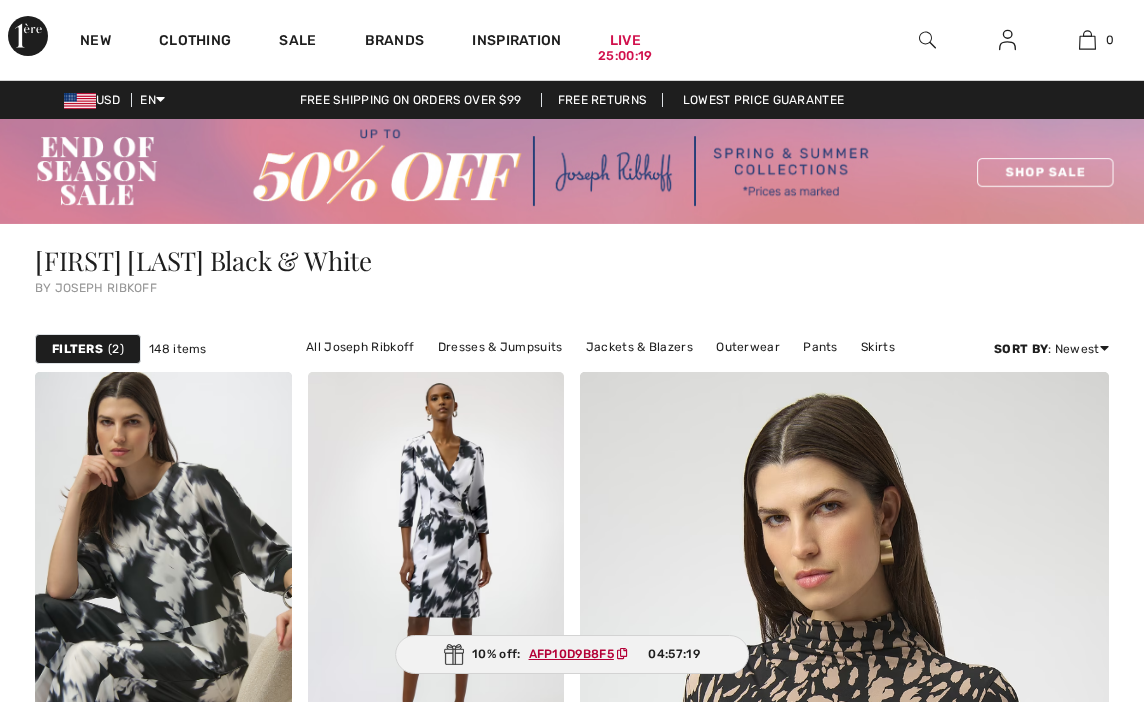 scroll, scrollTop: 0, scrollLeft: 0, axis: both 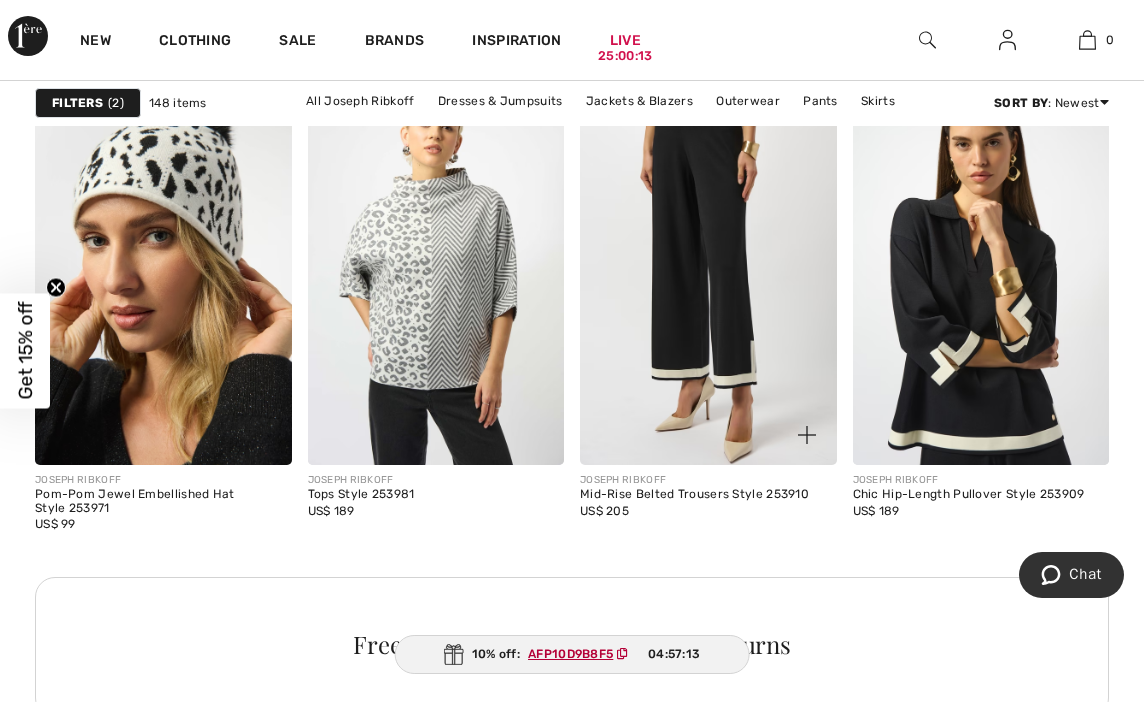 click at bounding box center (708, 272) 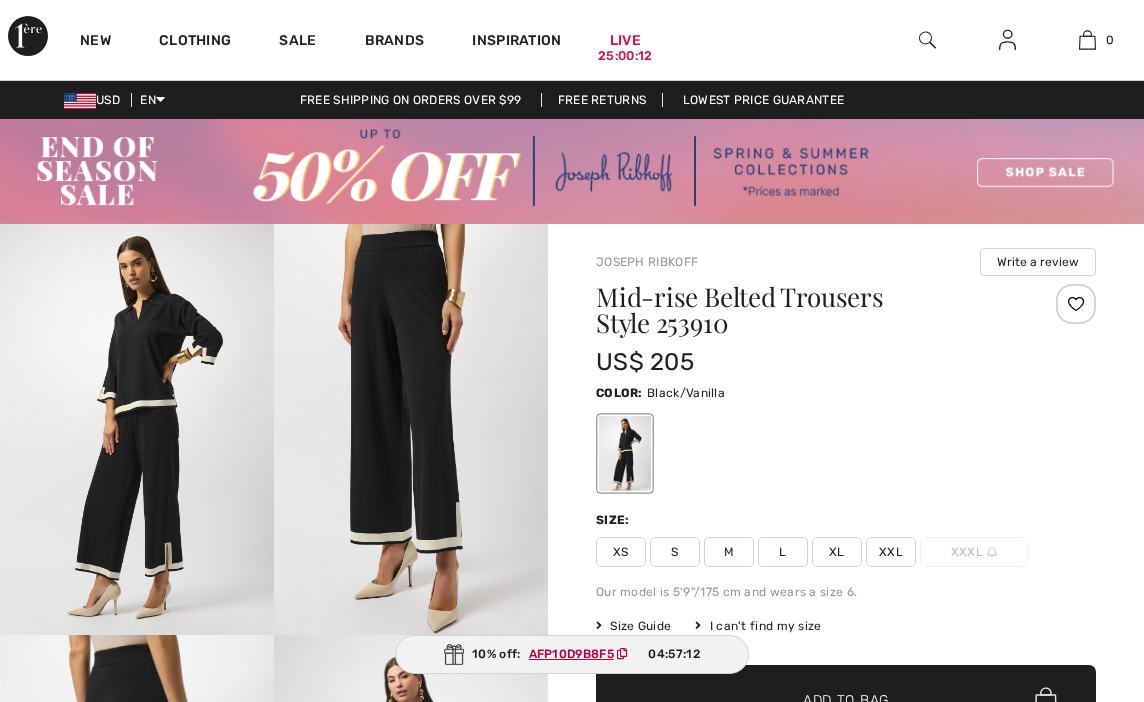 scroll, scrollTop: 0, scrollLeft: 0, axis: both 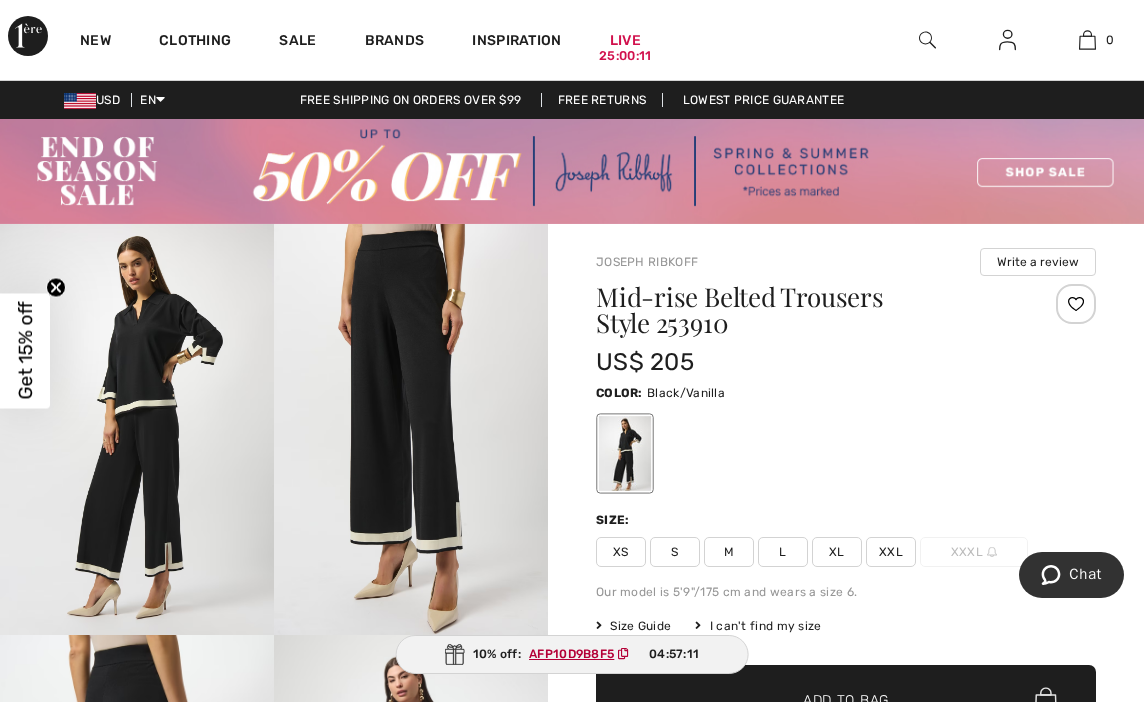 click on "S" at bounding box center [675, 552] 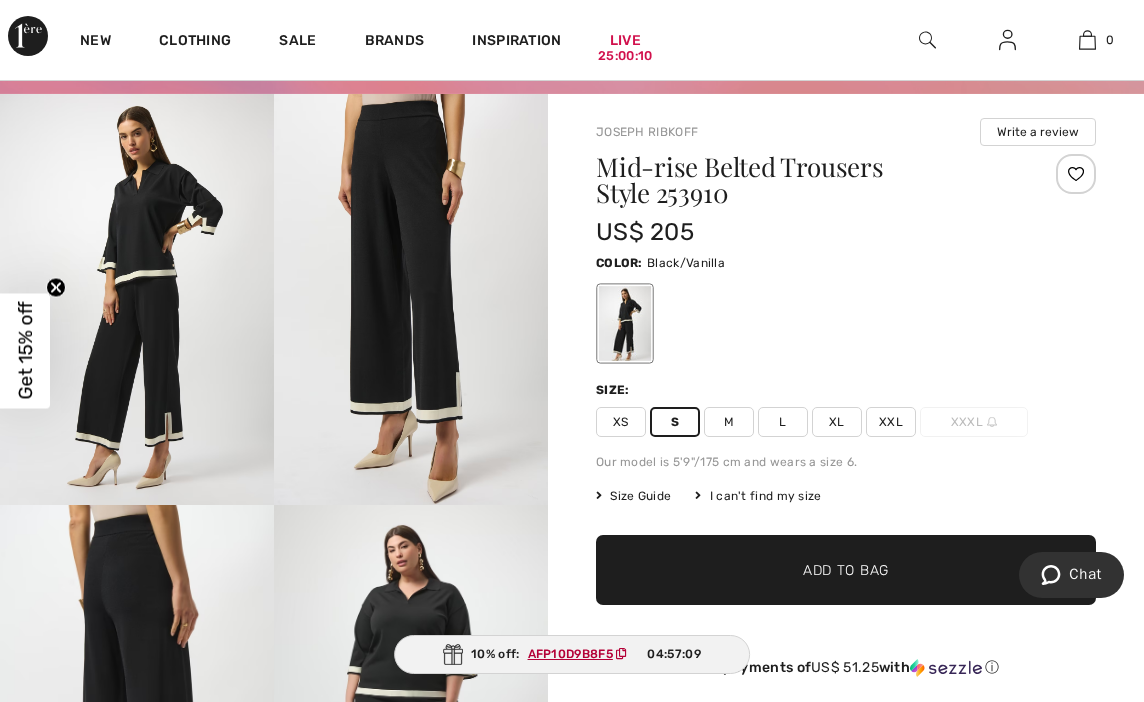 scroll, scrollTop: 133, scrollLeft: 0, axis: vertical 